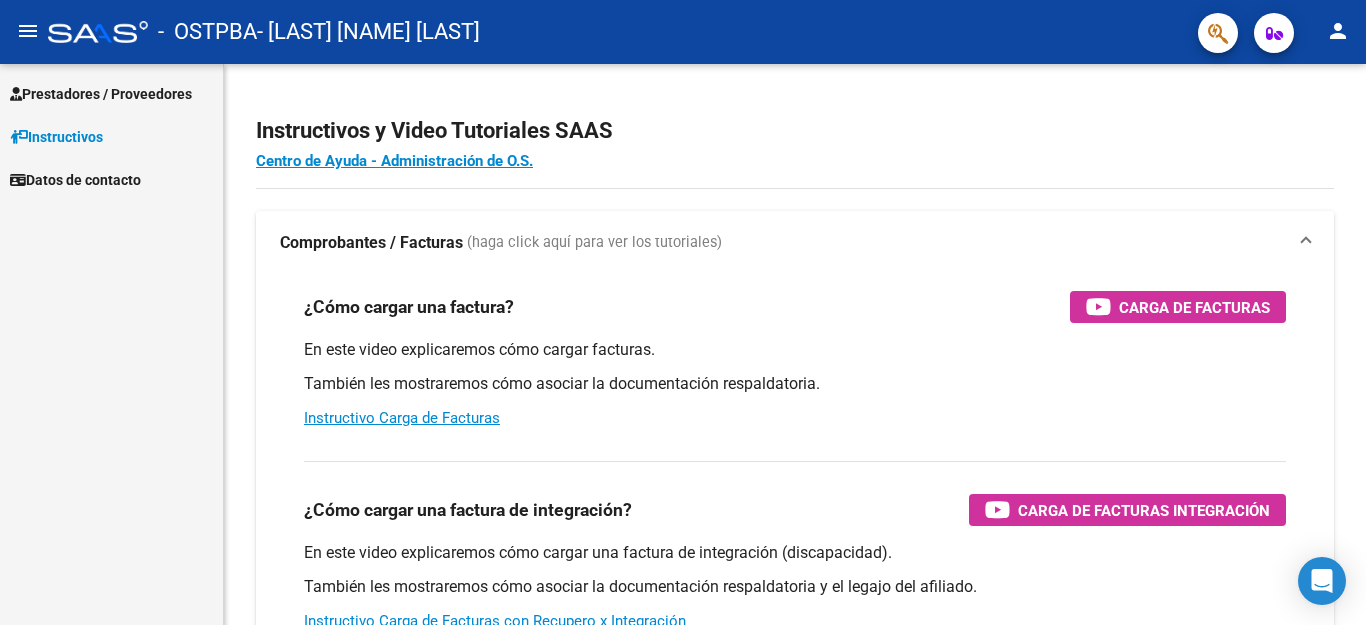 scroll, scrollTop: 0, scrollLeft: 0, axis: both 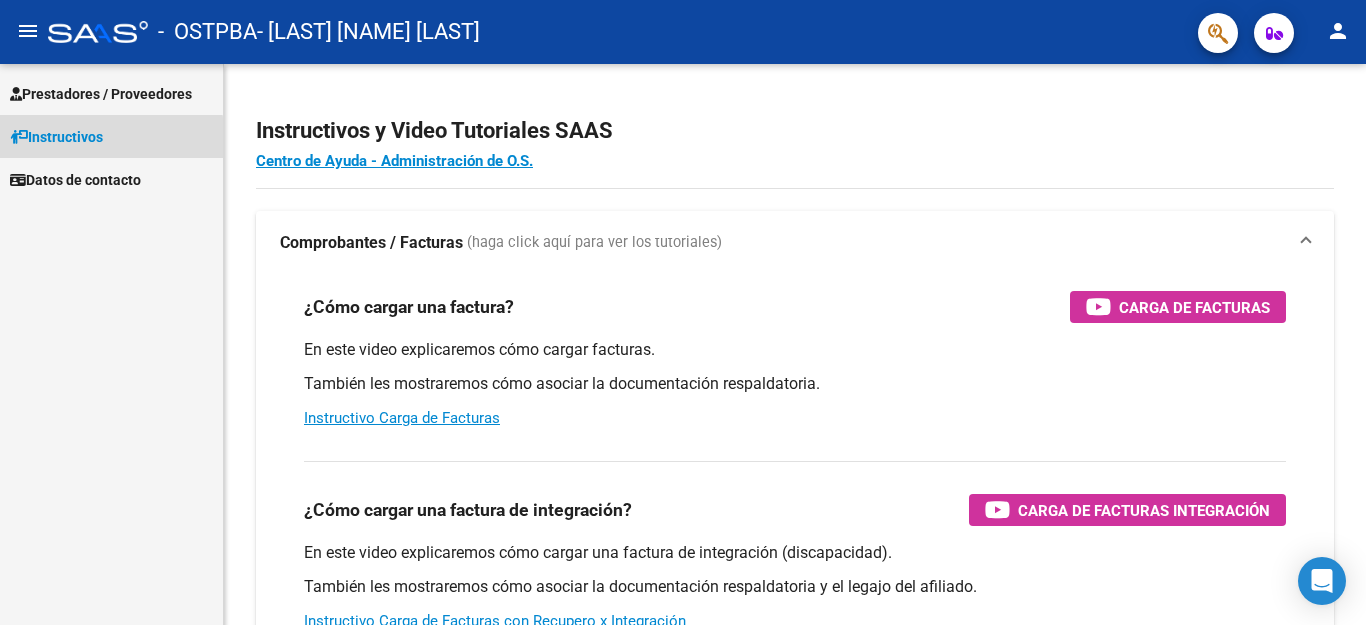 click on "Instructivos" at bounding box center [56, 137] 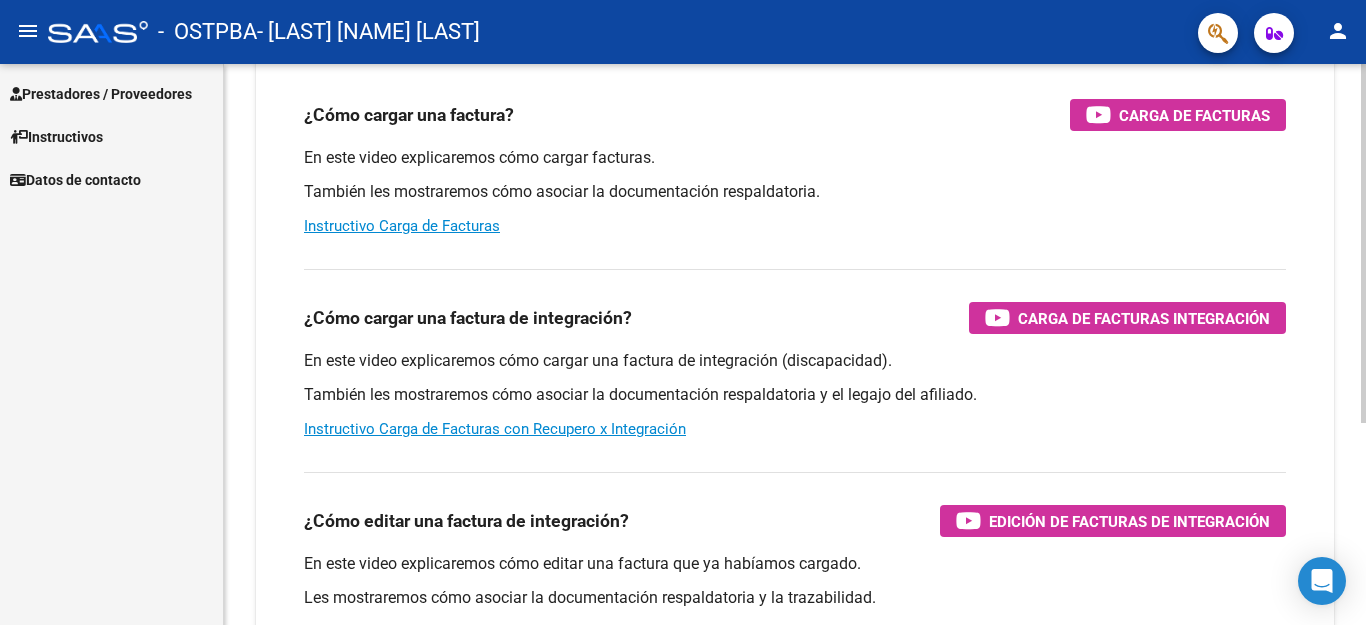 scroll, scrollTop: 198, scrollLeft: 0, axis: vertical 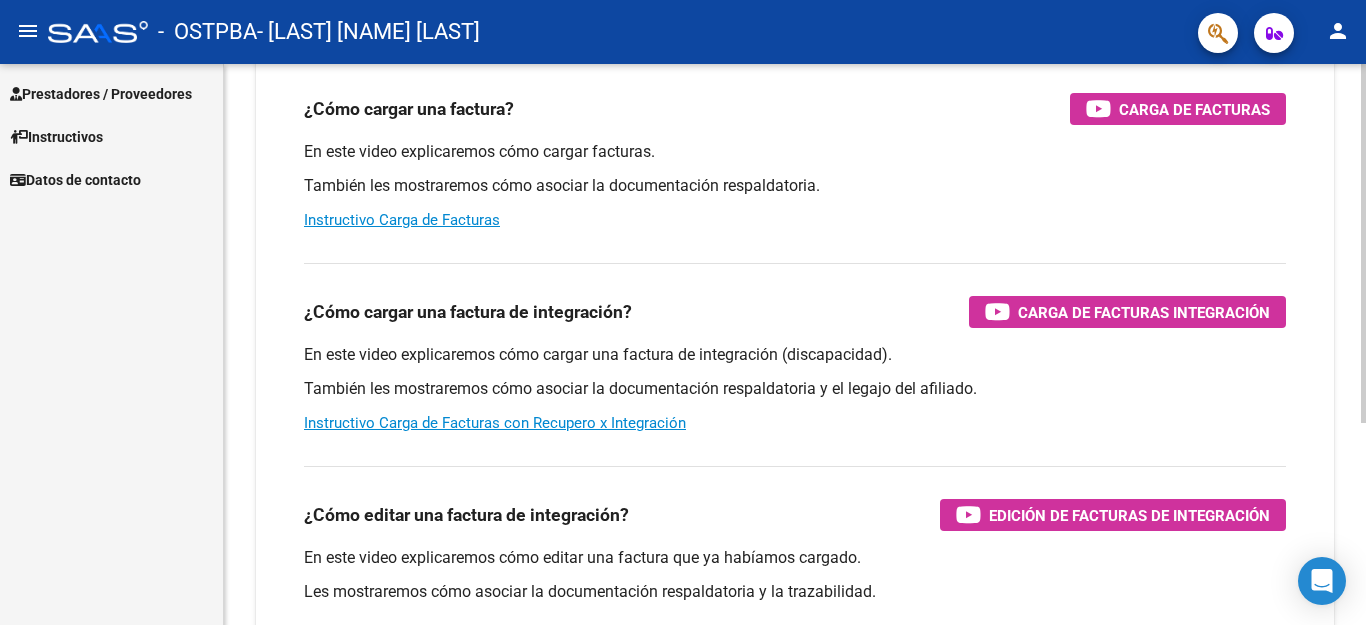 click 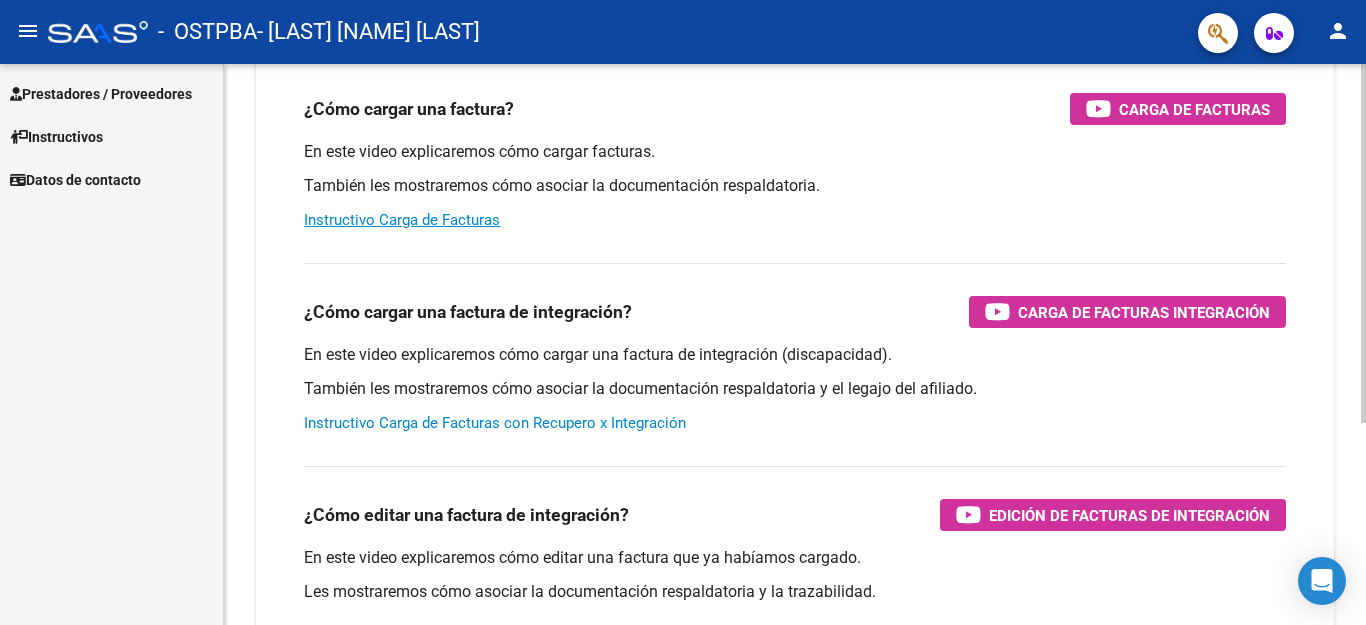 click on "Instructivo Carga de Facturas con Recupero x Integración" at bounding box center (495, 423) 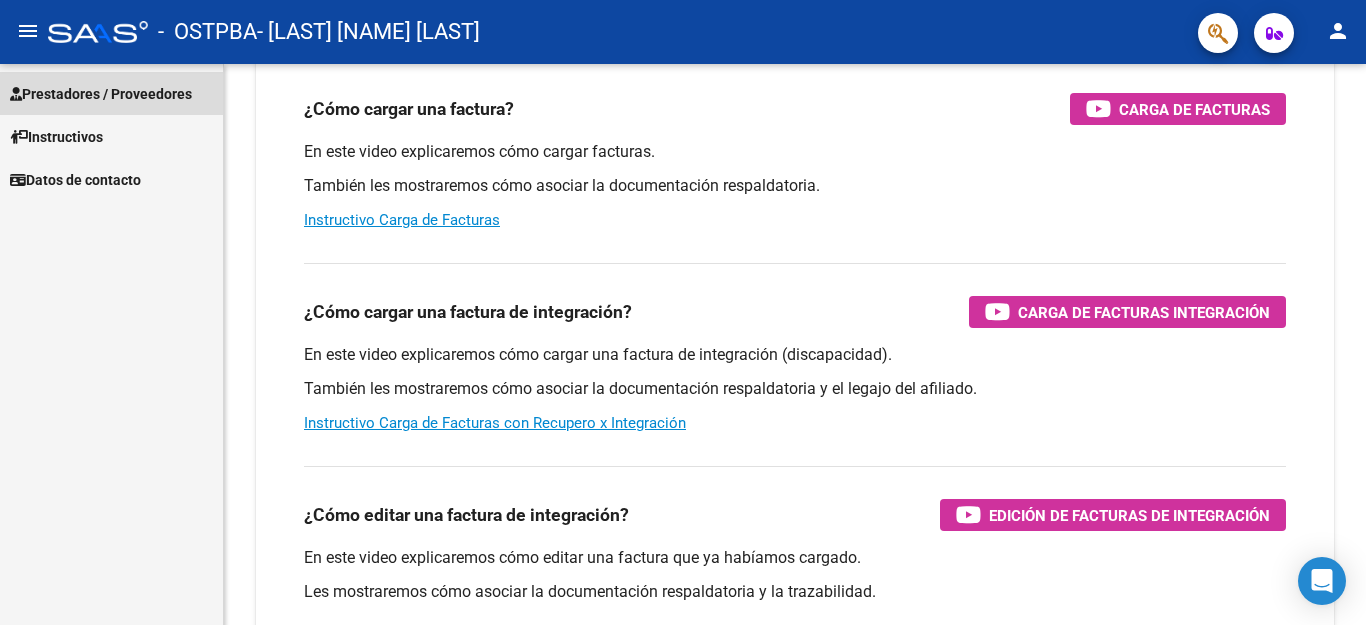 click on "Prestadores / Proveedores" at bounding box center (101, 94) 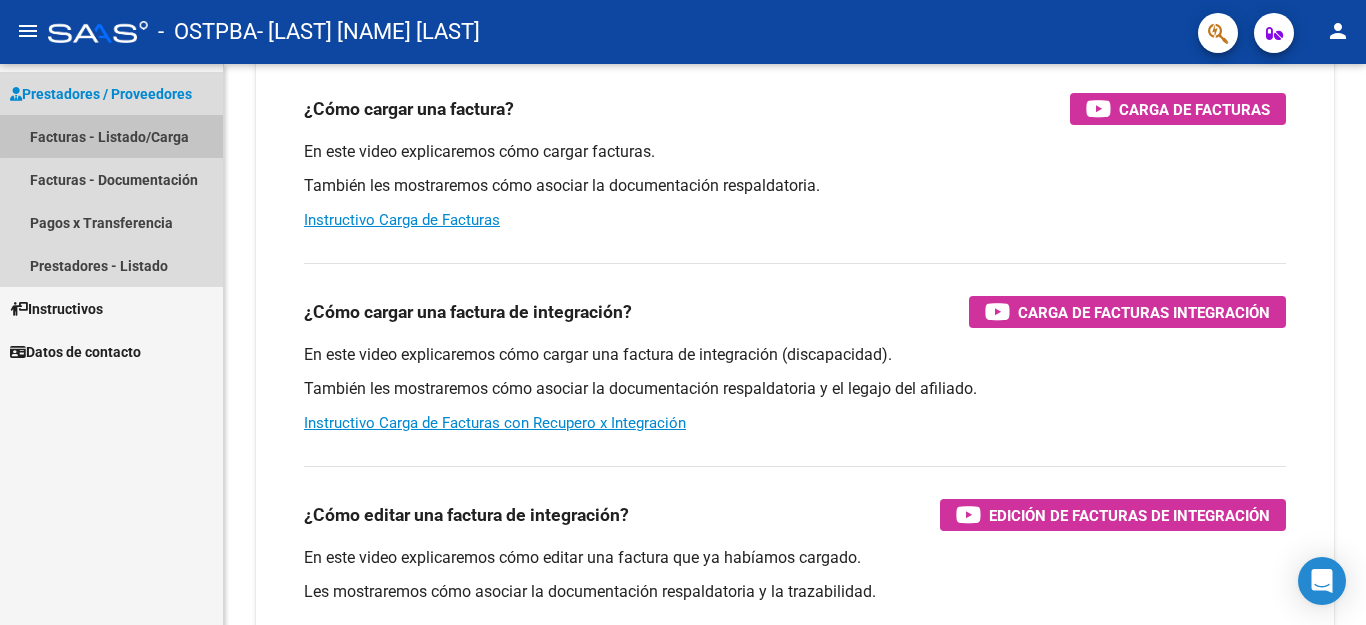 click on "Facturas - Listado/Carga" at bounding box center (111, 136) 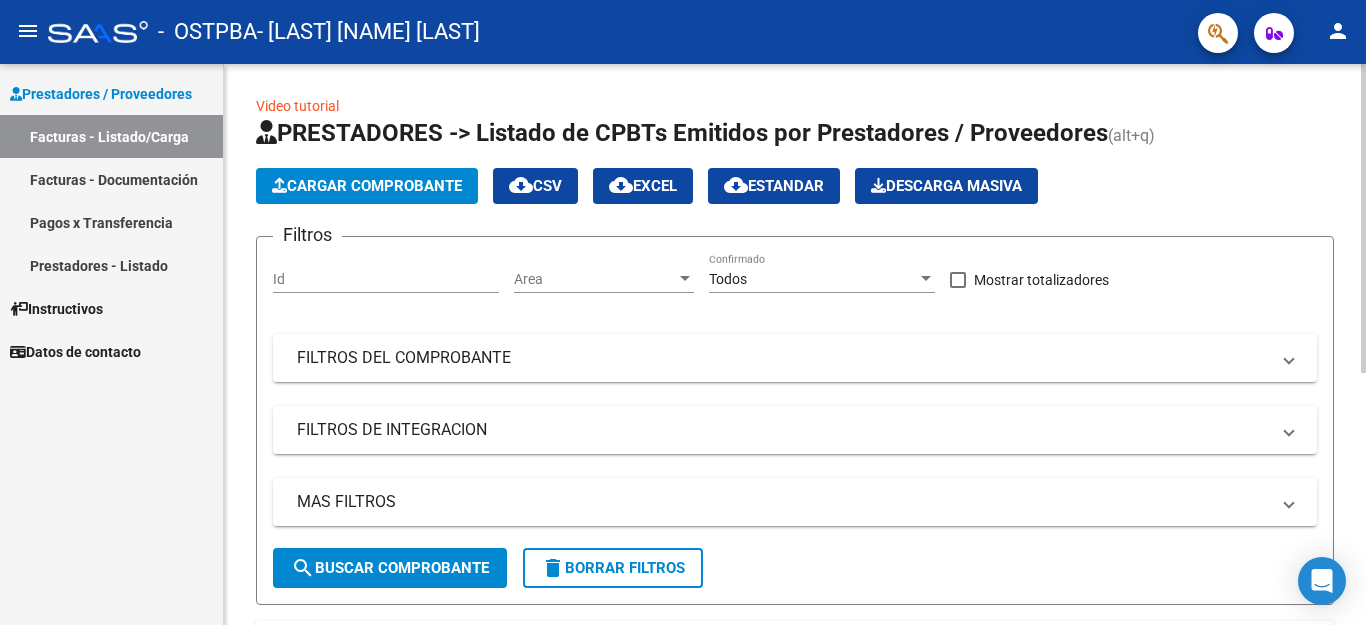 scroll, scrollTop: 0, scrollLeft: 0, axis: both 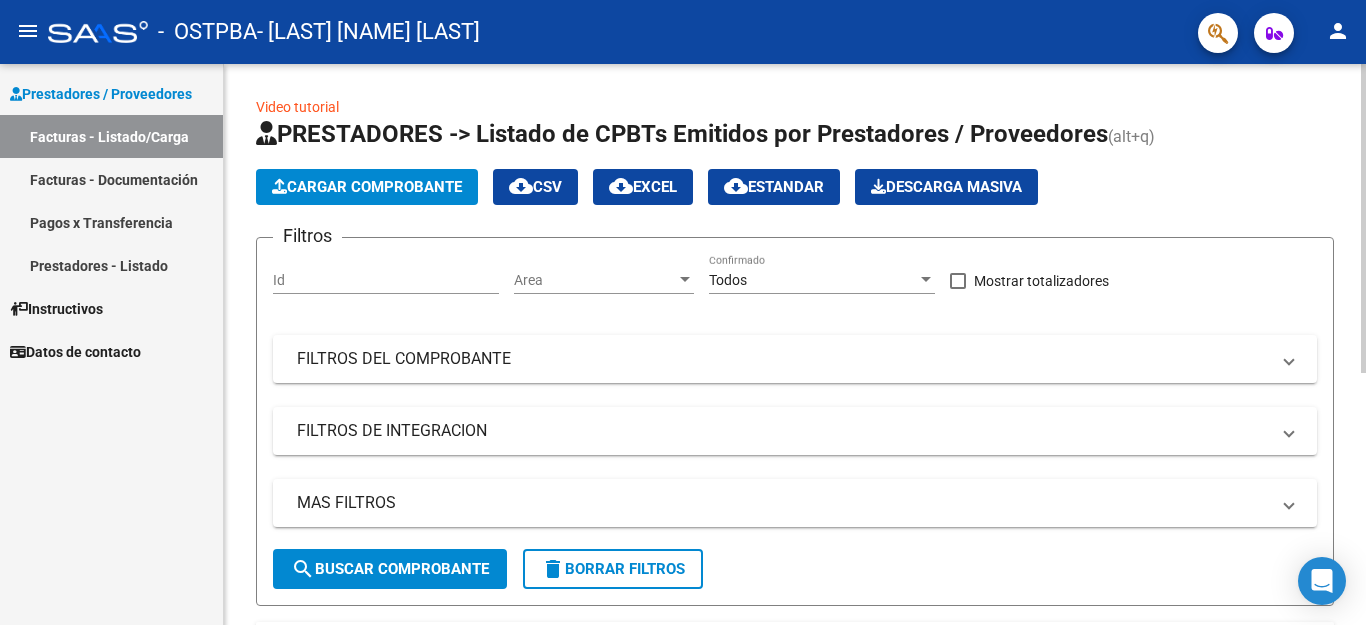 click 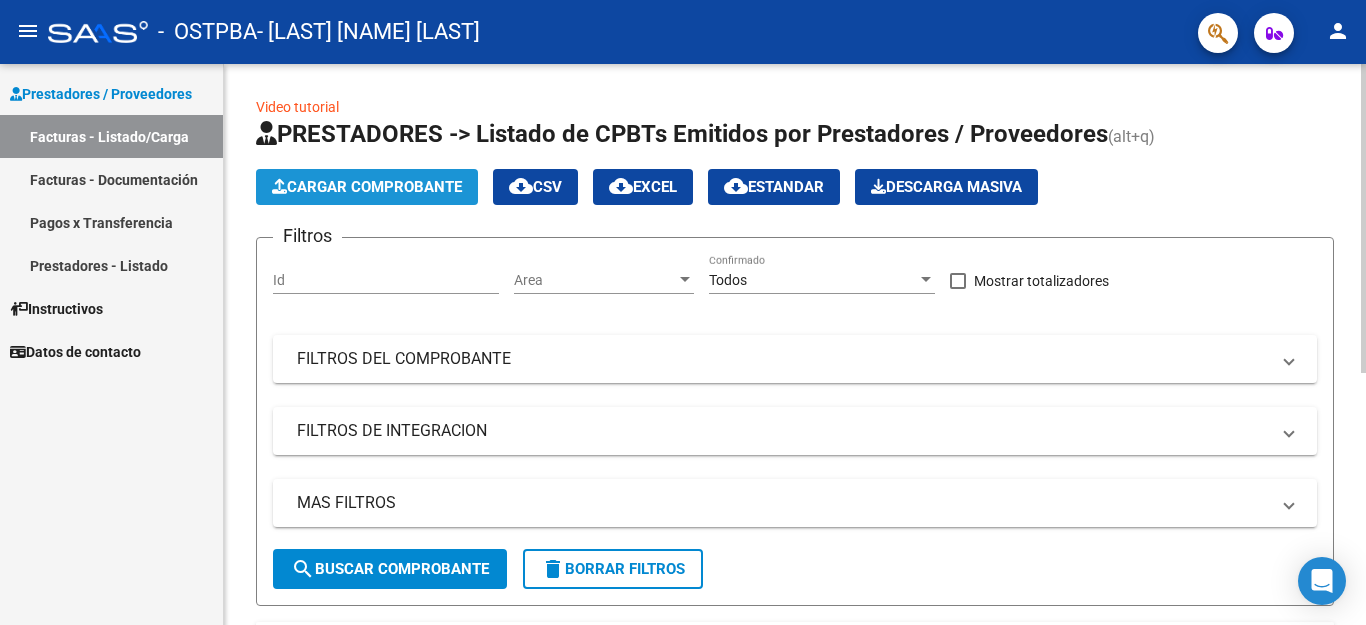 click on "Cargar Comprobante" 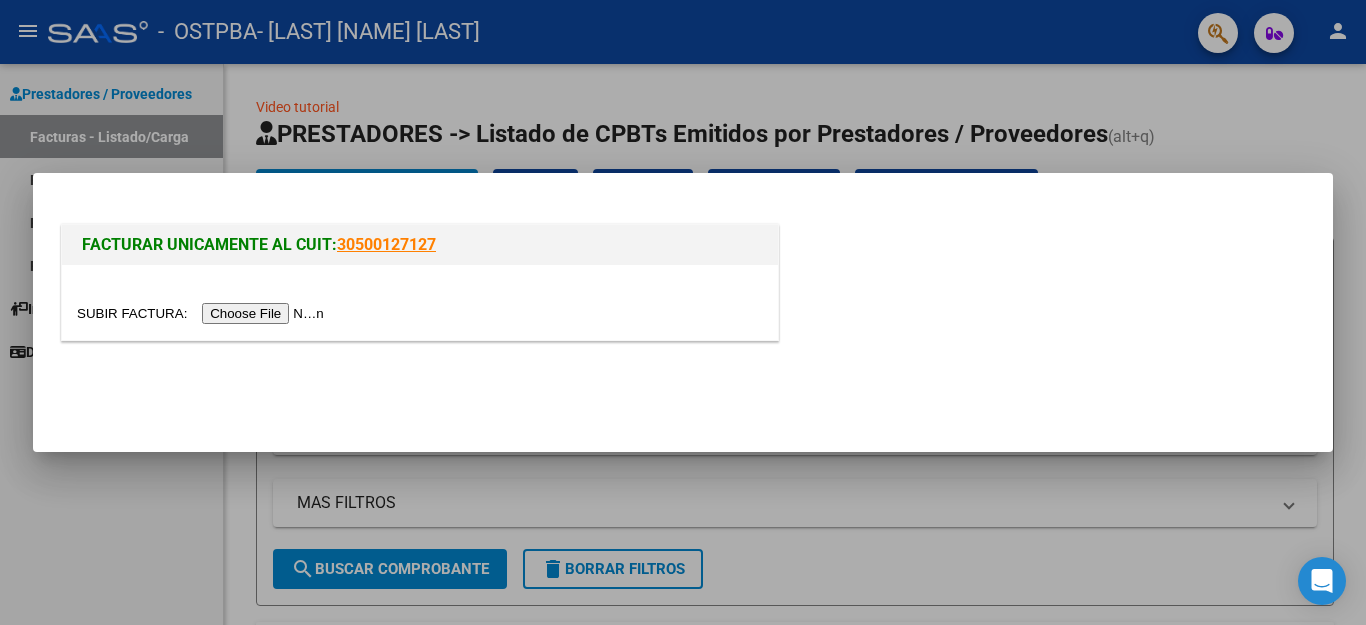 click at bounding box center (203, 313) 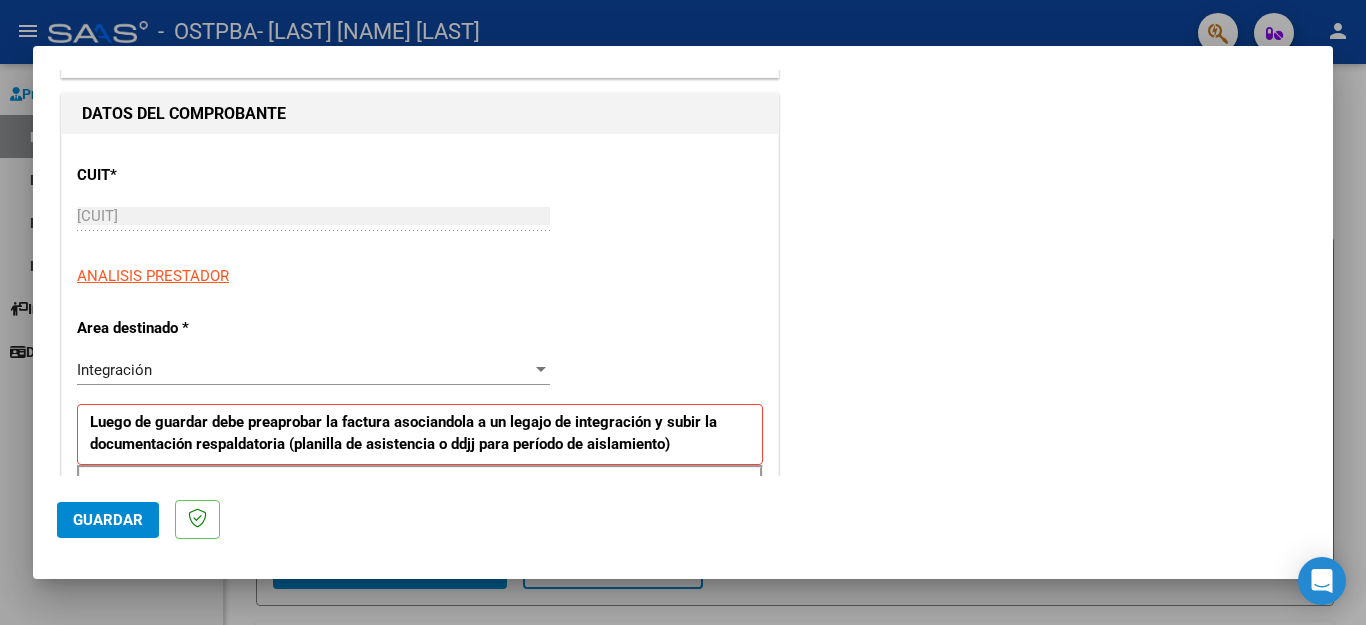 scroll, scrollTop: 210, scrollLeft: 0, axis: vertical 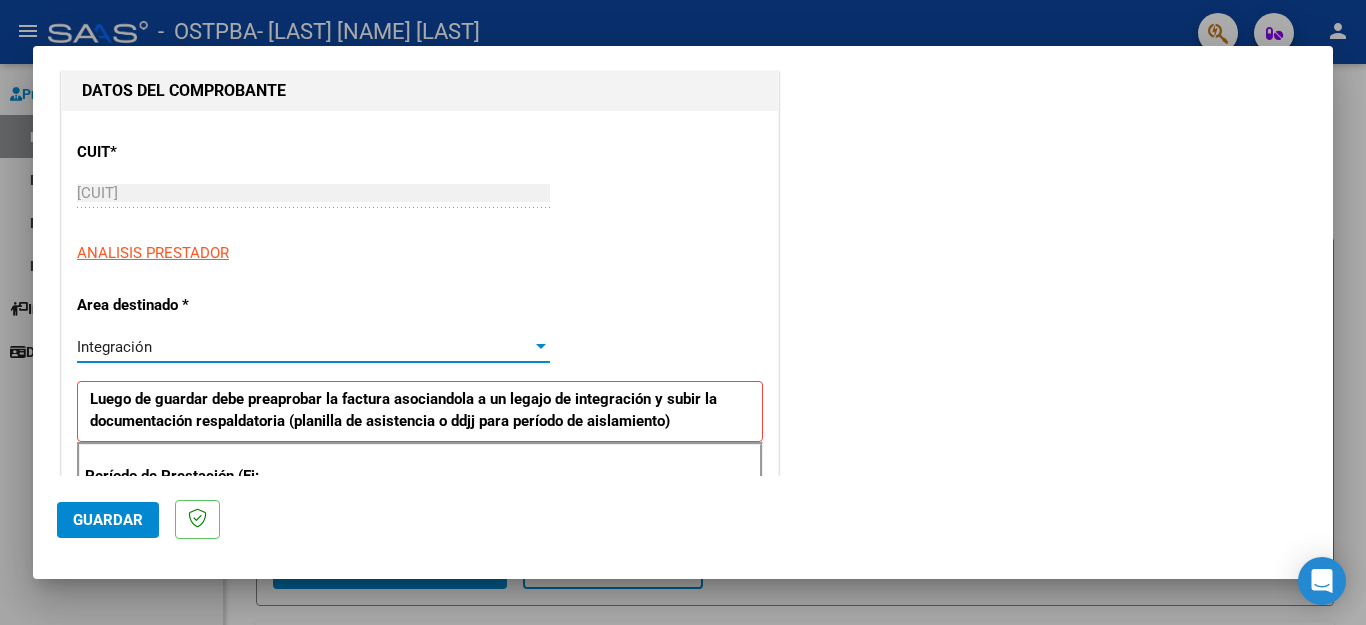 click at bounding box center (541, 346) 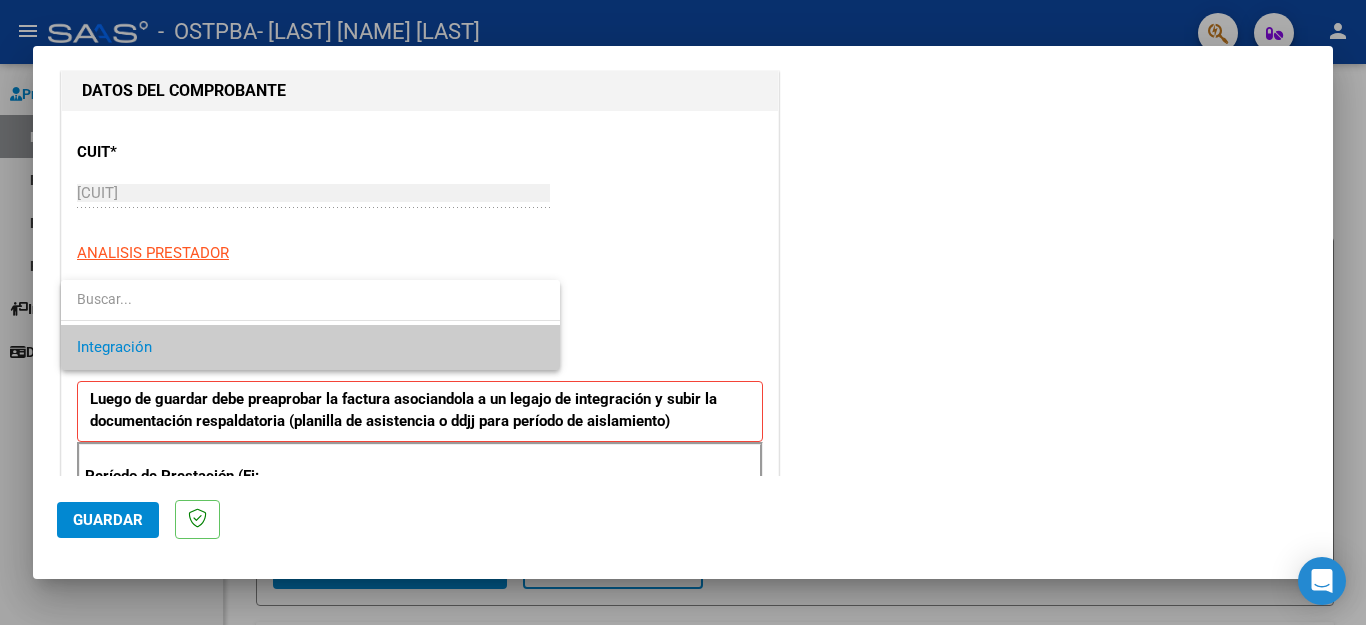 click at bounding box center [310, 299] 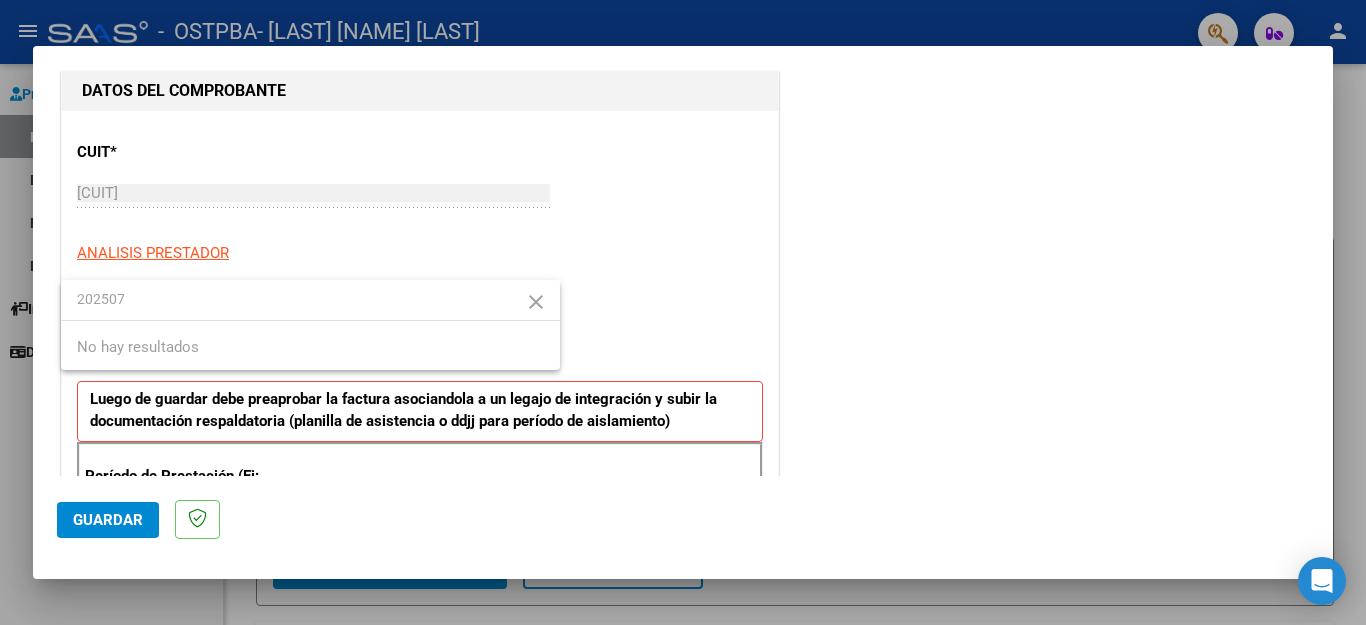 type on "202507" 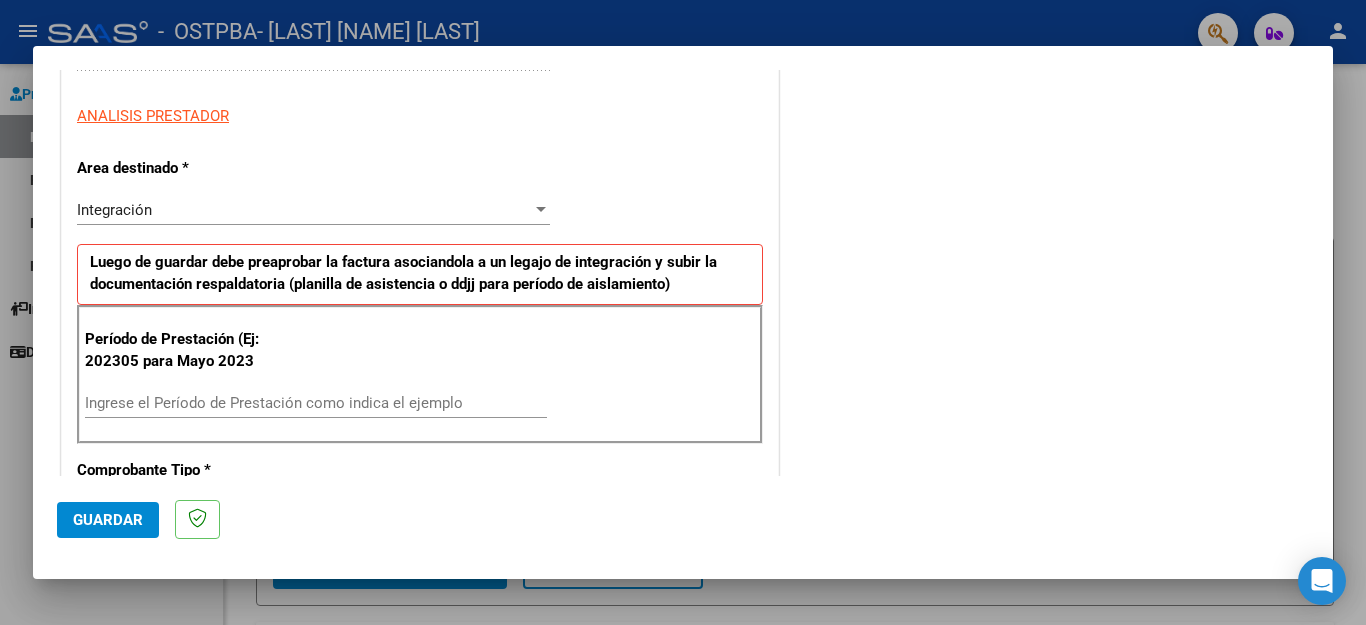 scroll, scrollTop: 366, scrollLeft: 0, axis: vertical 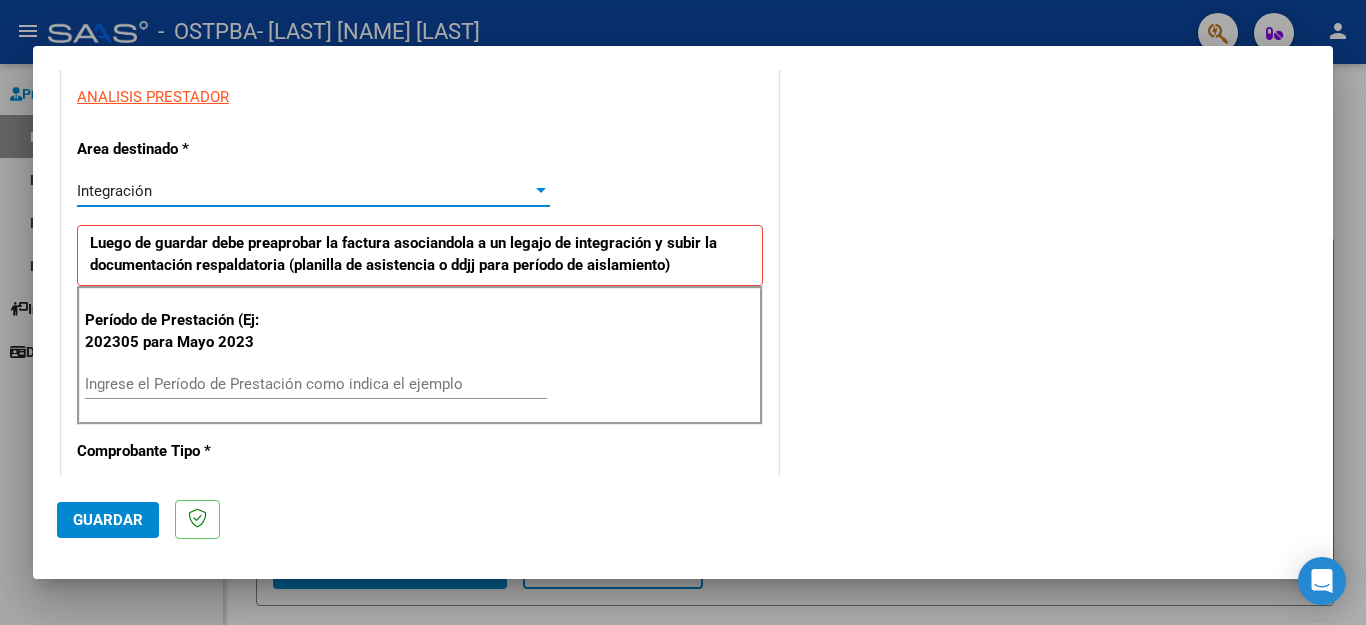 click at bounding box center (541, 191) 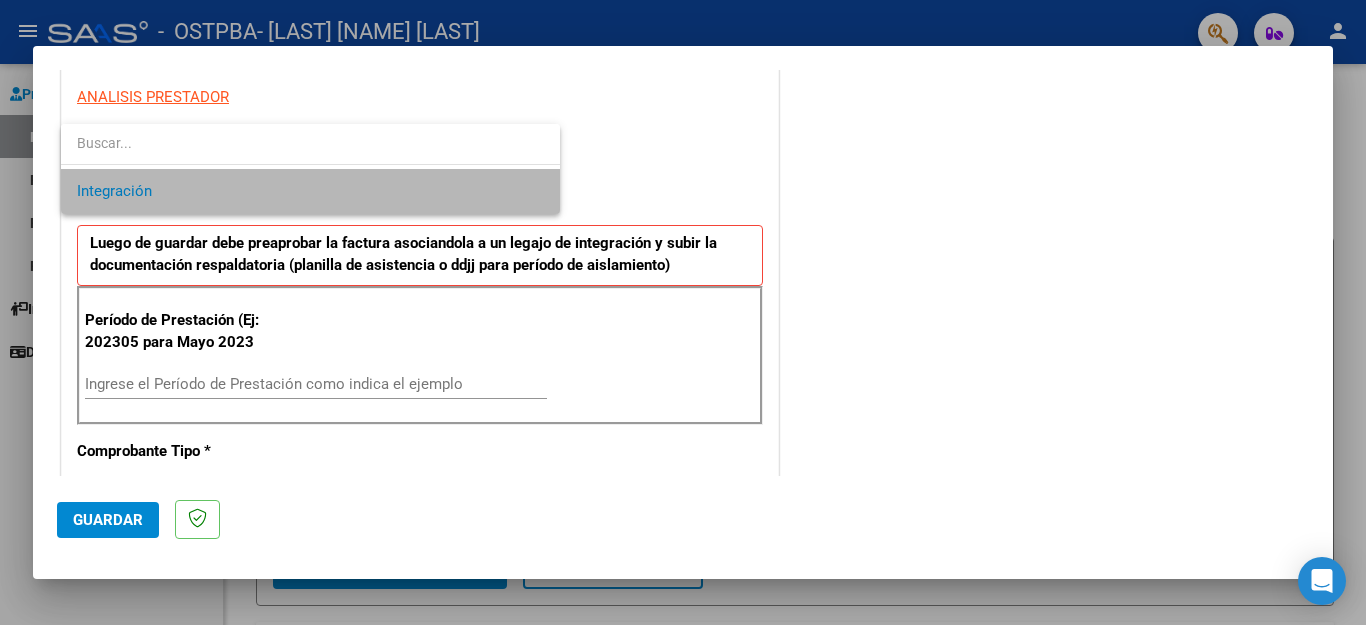 click on "Integración" at bounding box center (310, 191) 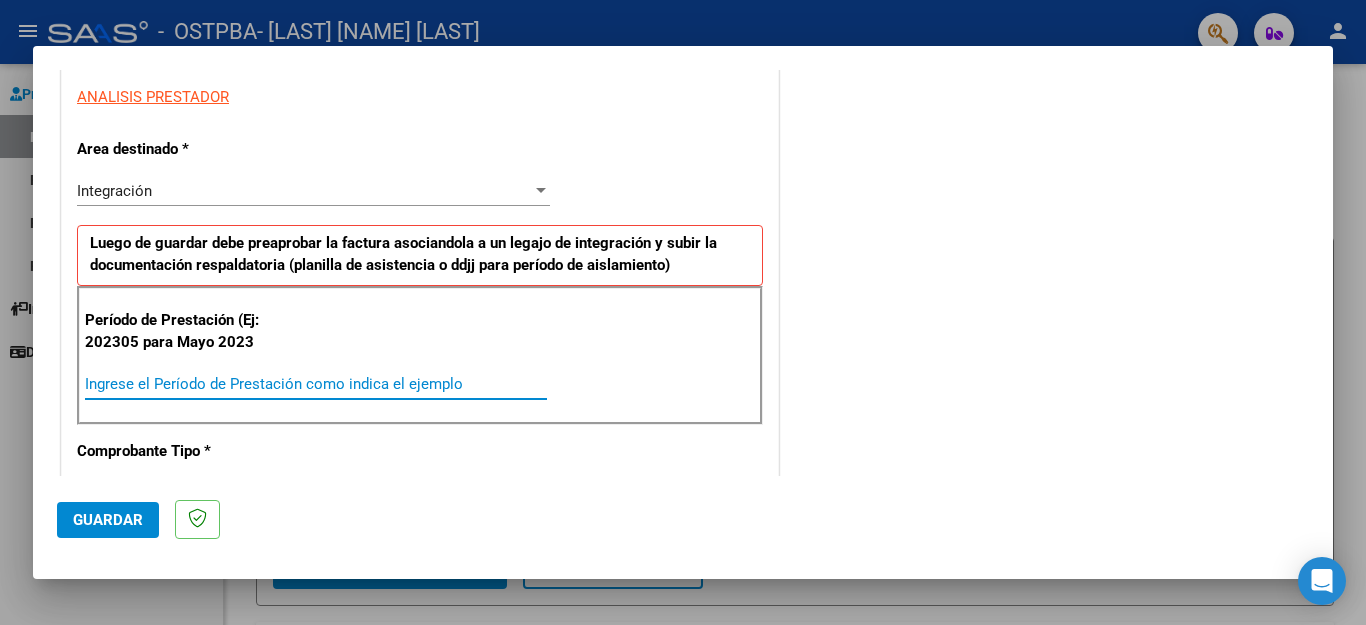 click on "Ingrese el Período de Prestación como indica el ejemplo" at bounding box center [316, 384] 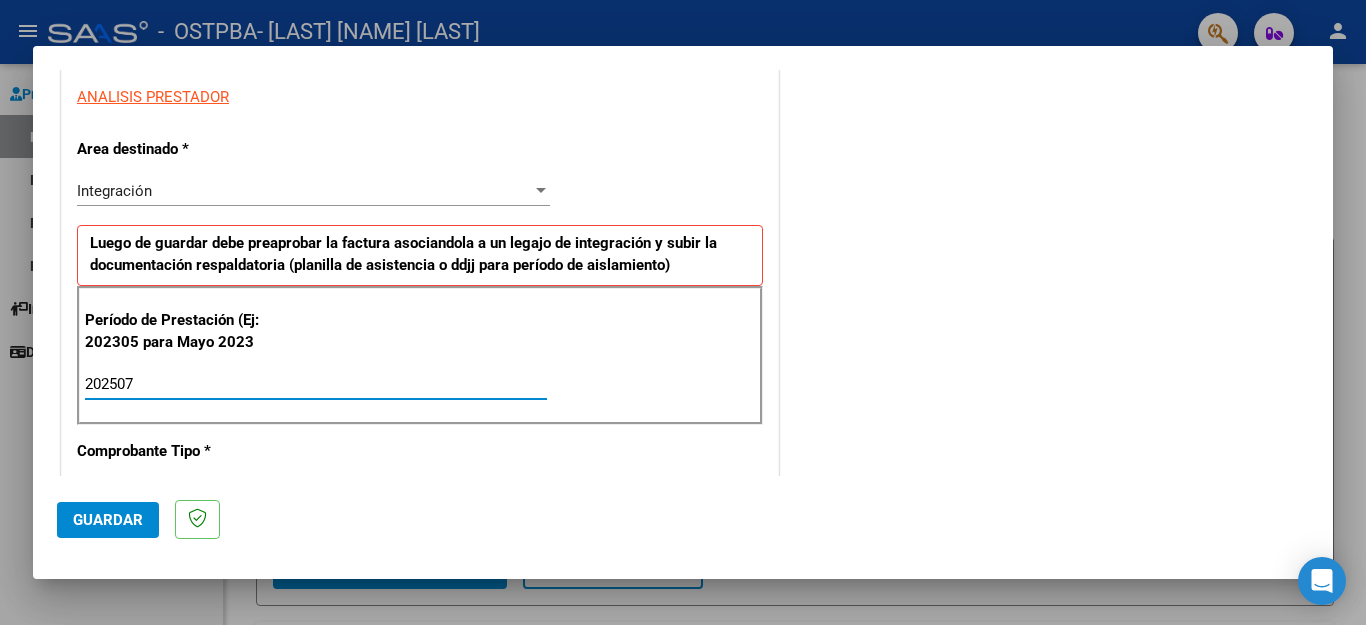 type on "202507" 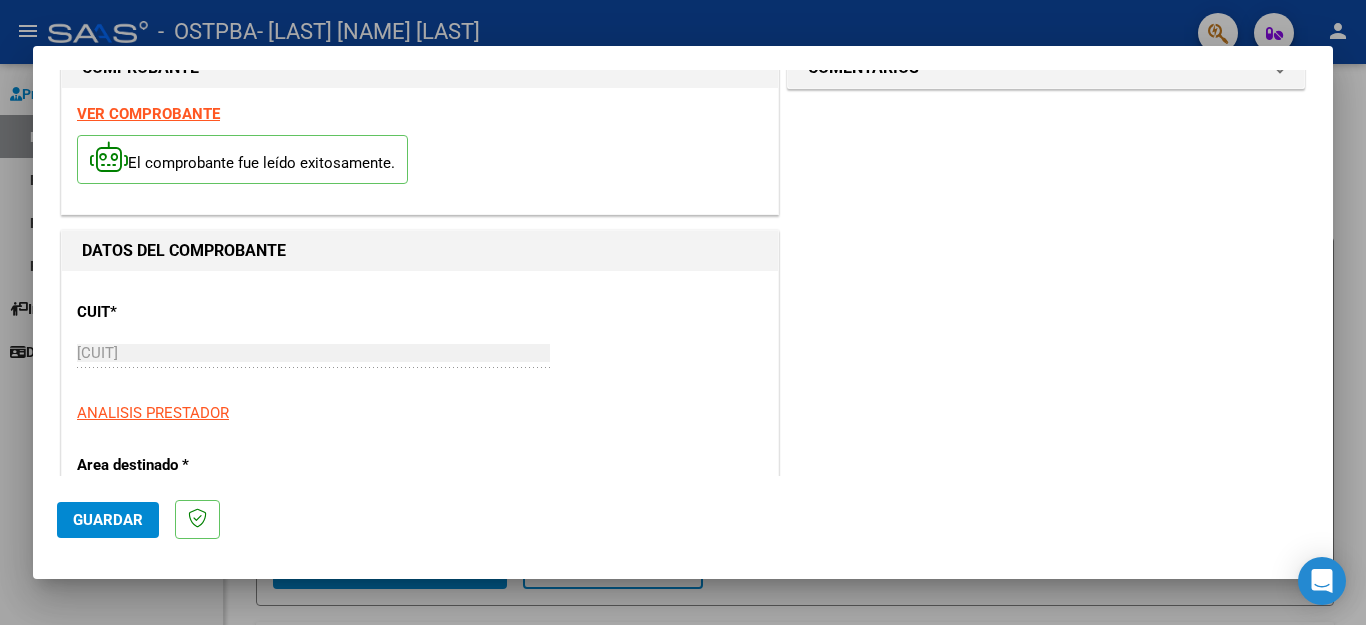 scroll, scrollTop: 0, scrollLeft: 0, axis: both 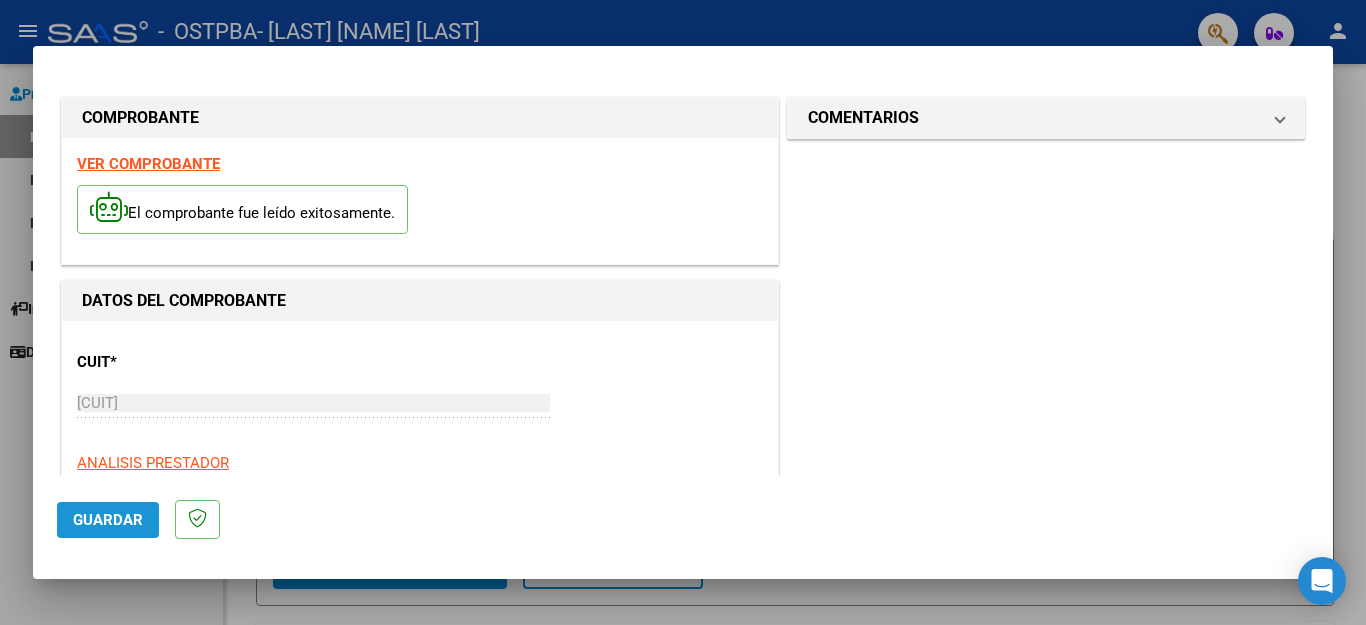 click on "Guardar" 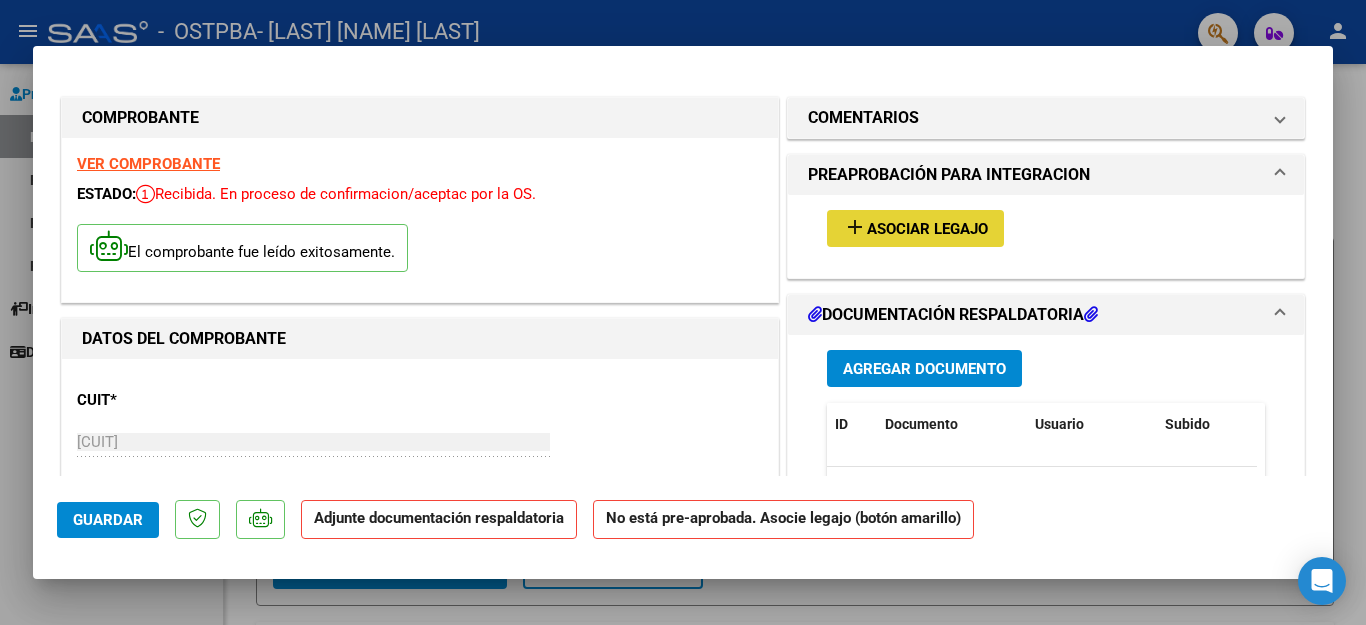click on "Asociar Legajo" at bounding box center (927, 229) 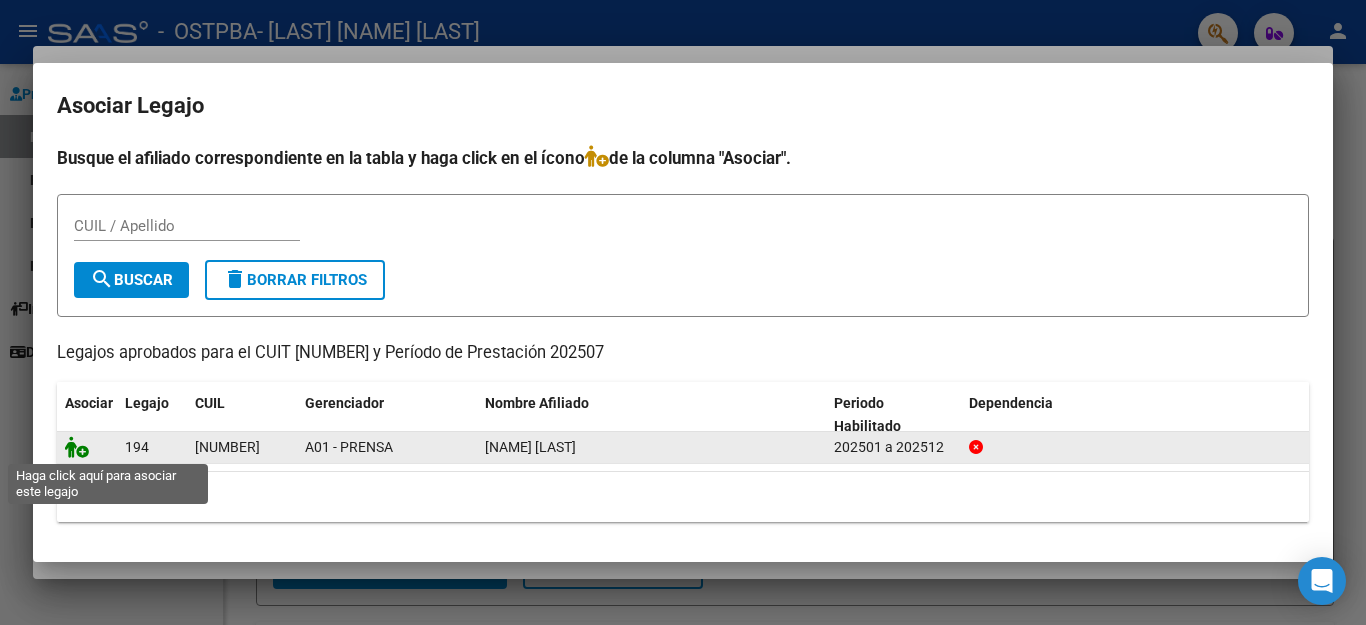 click 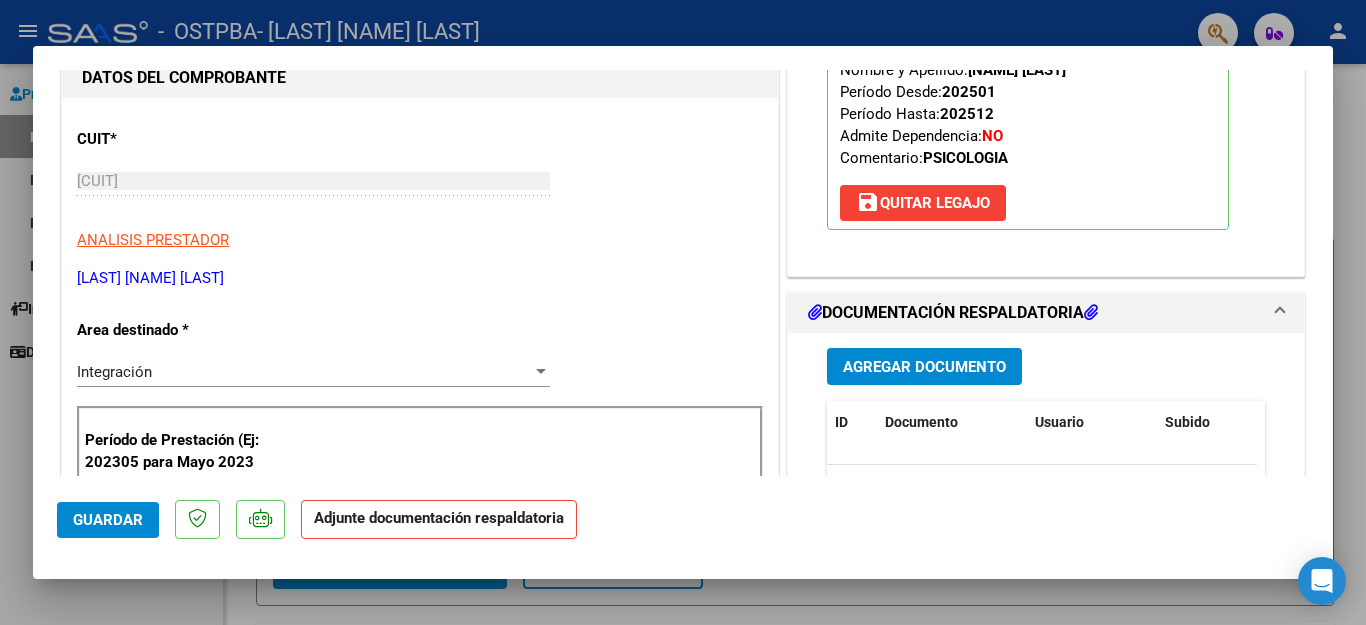 scroll, scrollTop: 275, scrollLeft: 0, axis: vertical 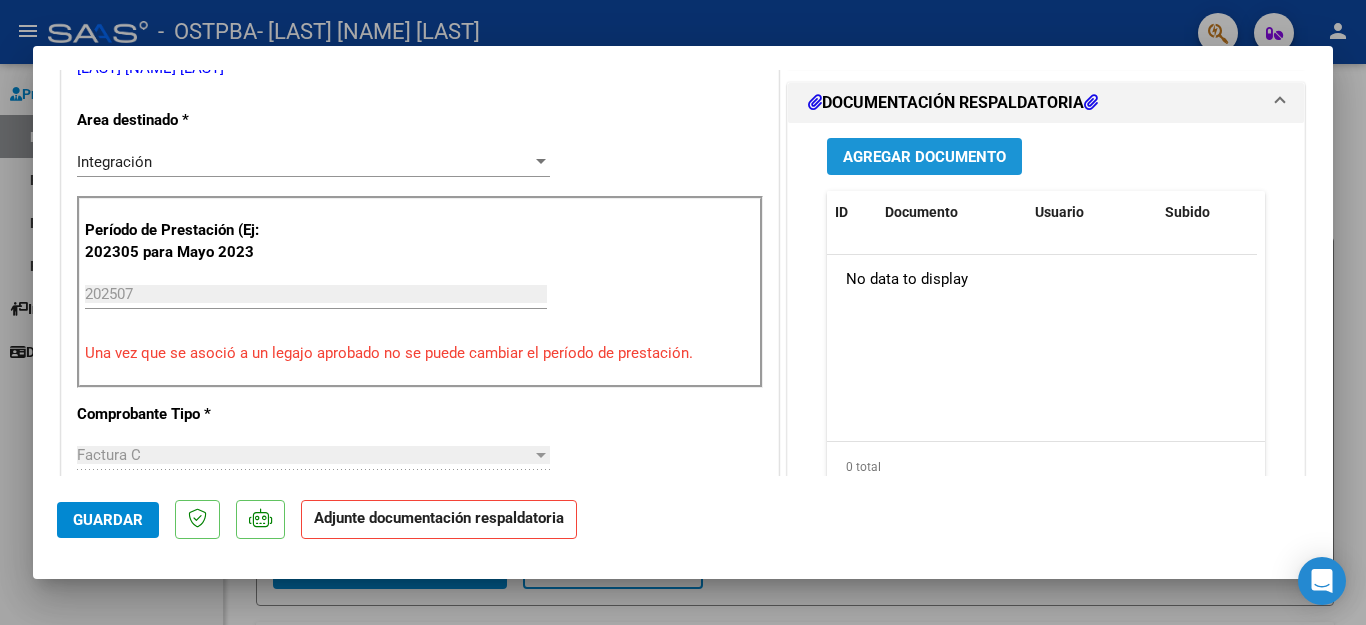 click on "Agregar Documento" at bounding box center (924, 157) 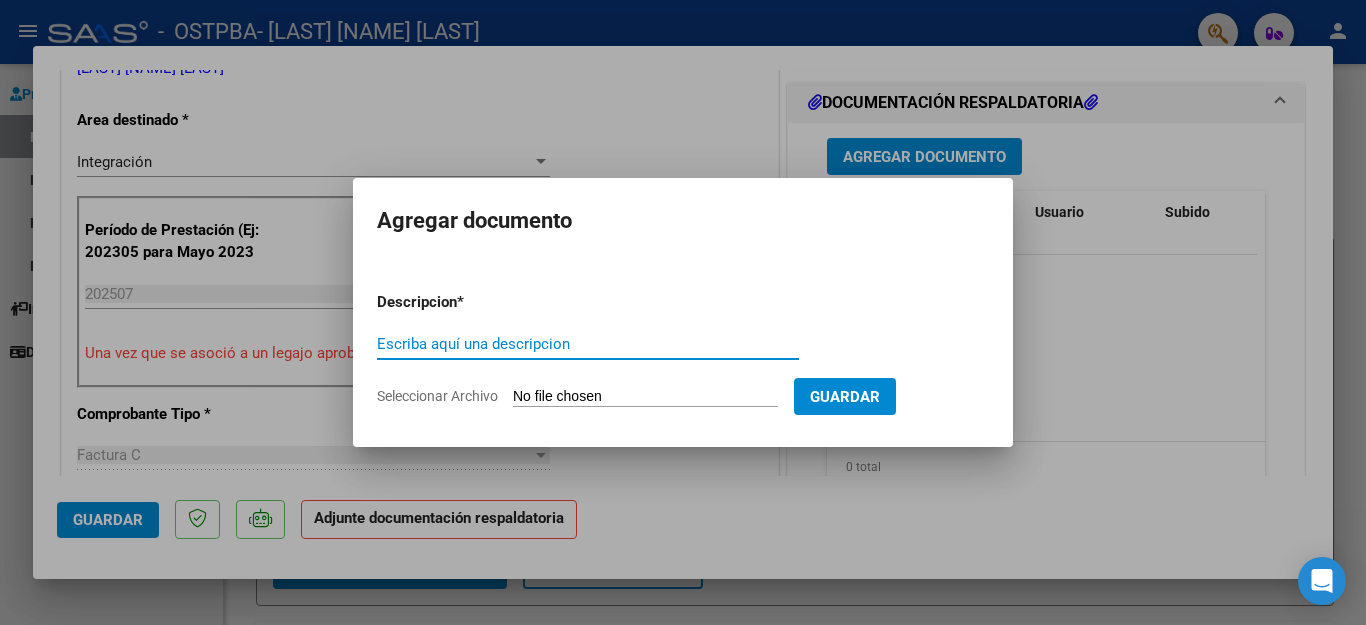 click on "Escriba aquí una descripcion" at bounding box center [588, 344] 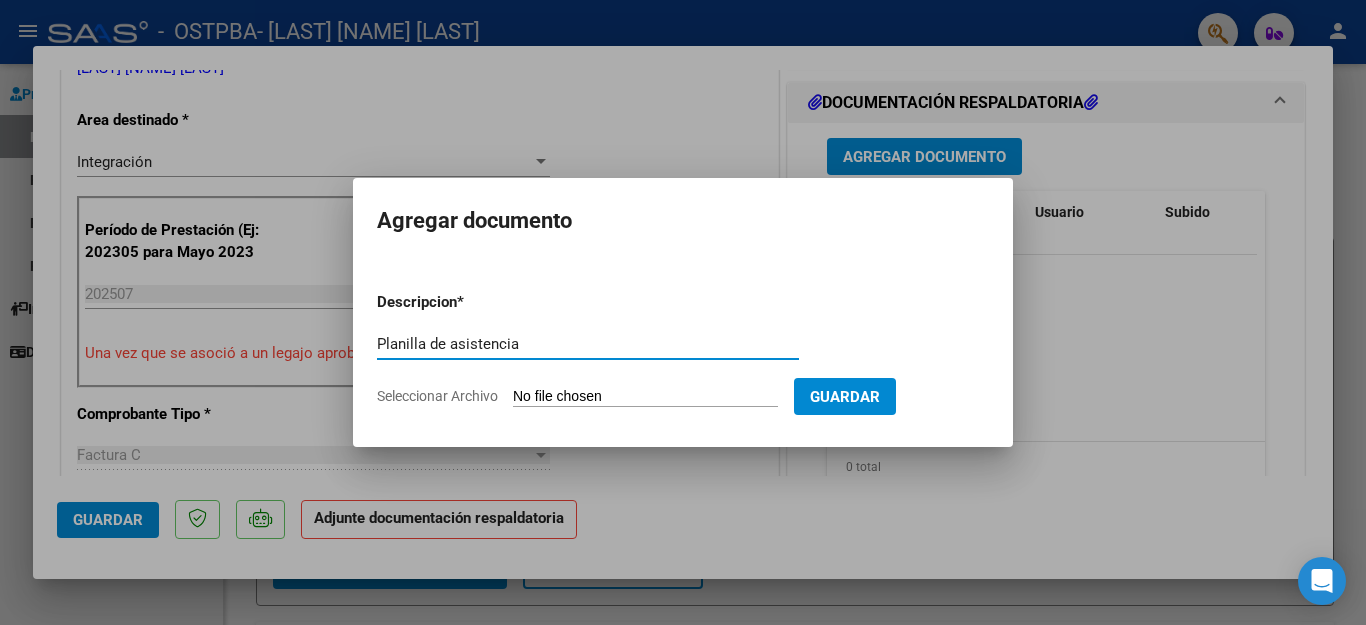 type on "Planilla de asistencia" 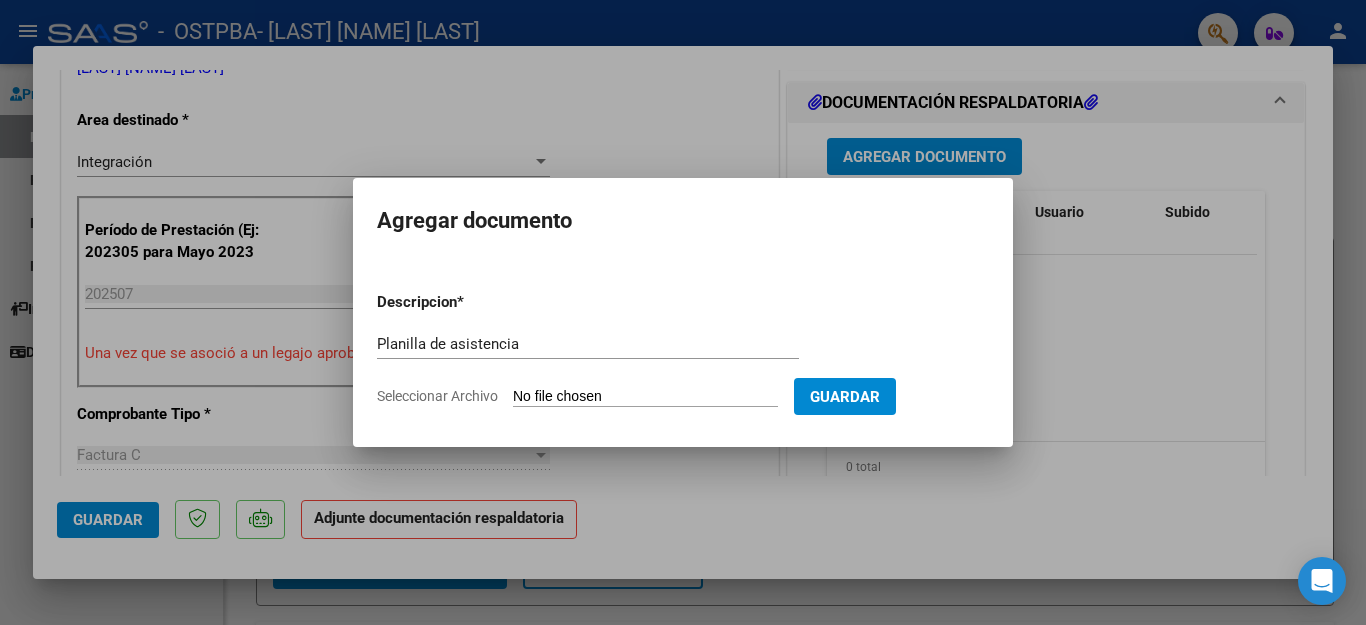 click on "Seleccionar Archivo" at bounding box center (645, 397) 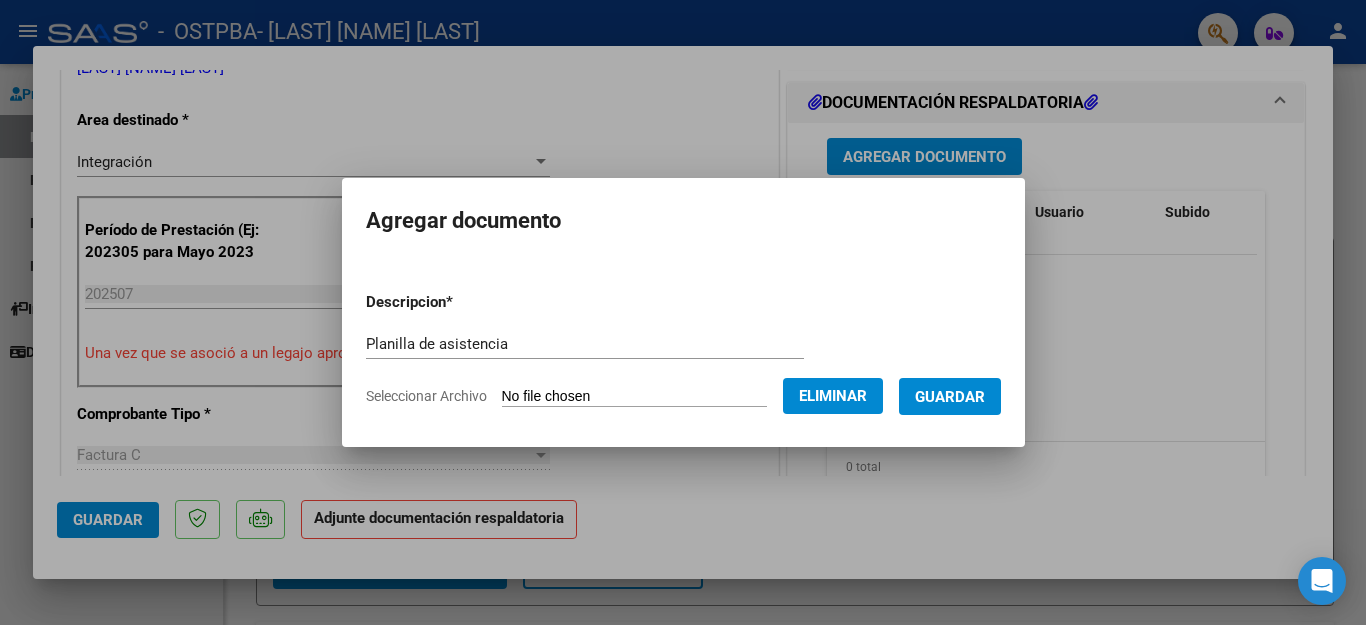 click on "Guardar" at bounding box center (950, 397) 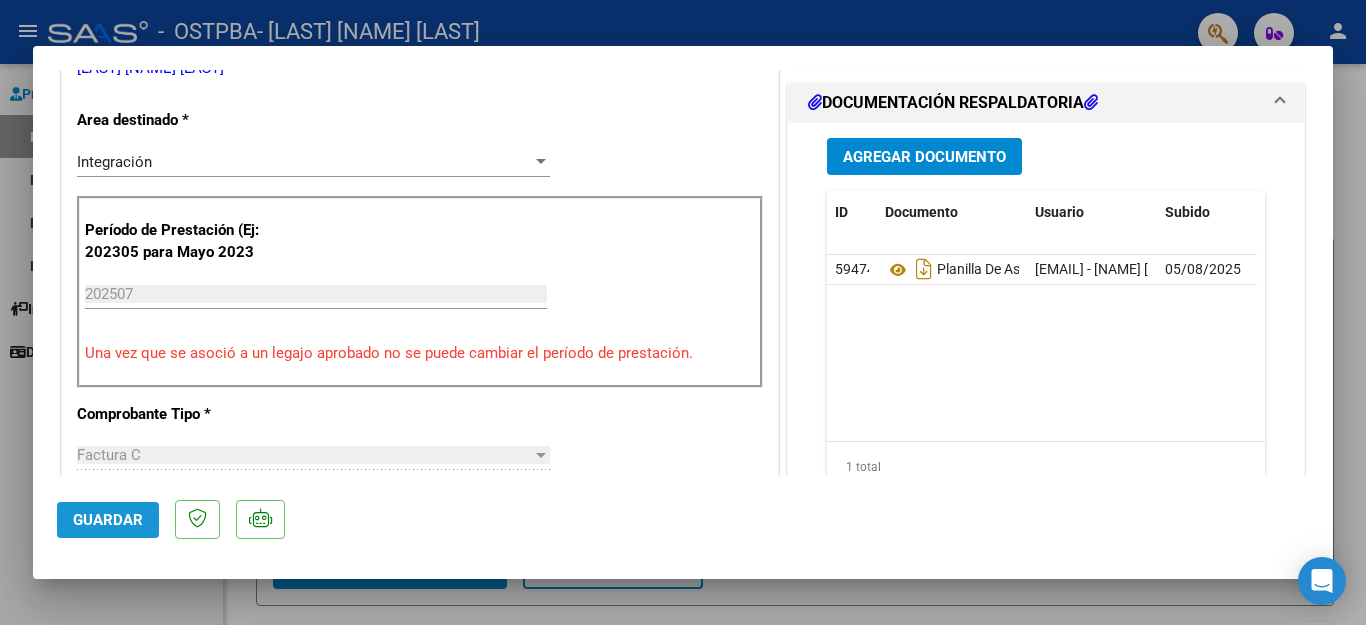 click on "Guardar" 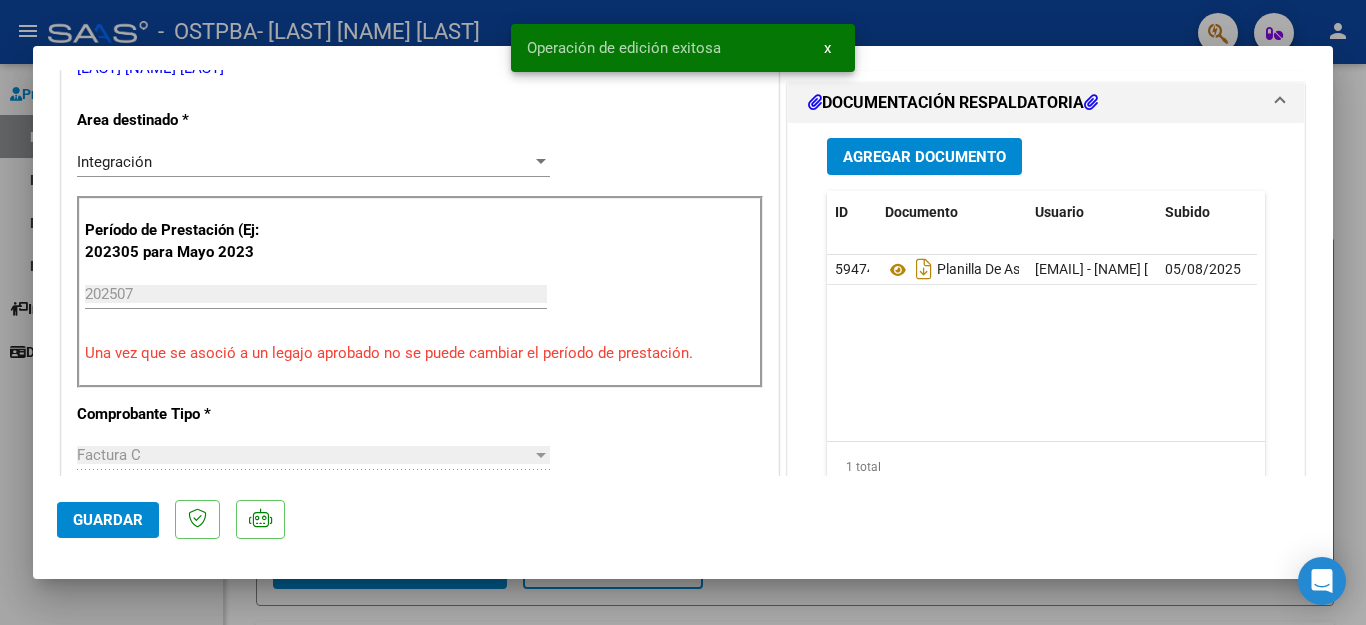 click at bounding box center (683, 312) 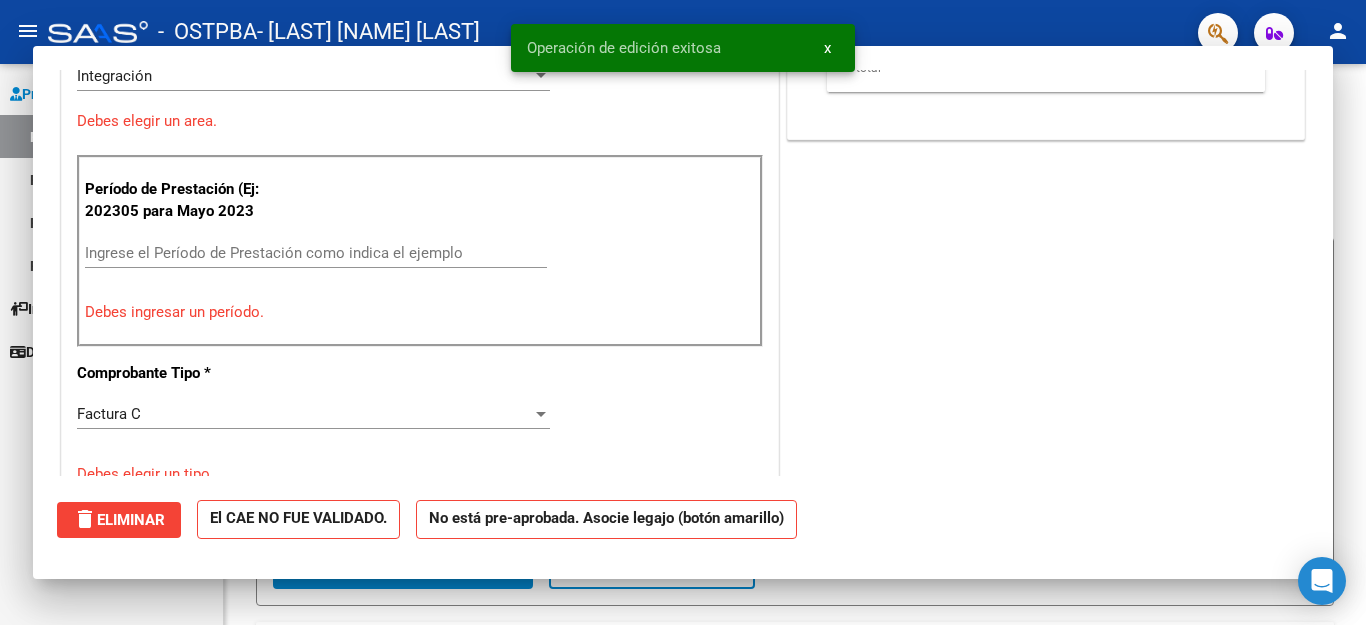 scroll, scrollTop: 385, scrollLeft: 0, axis: vertical 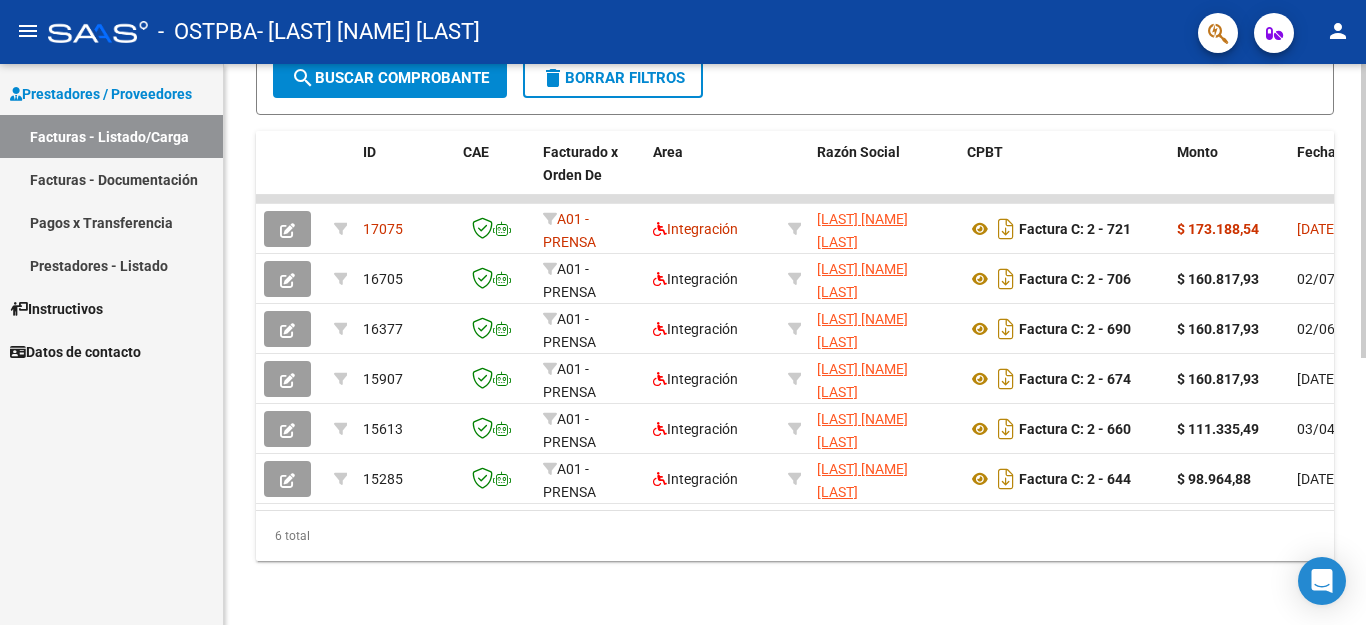 click 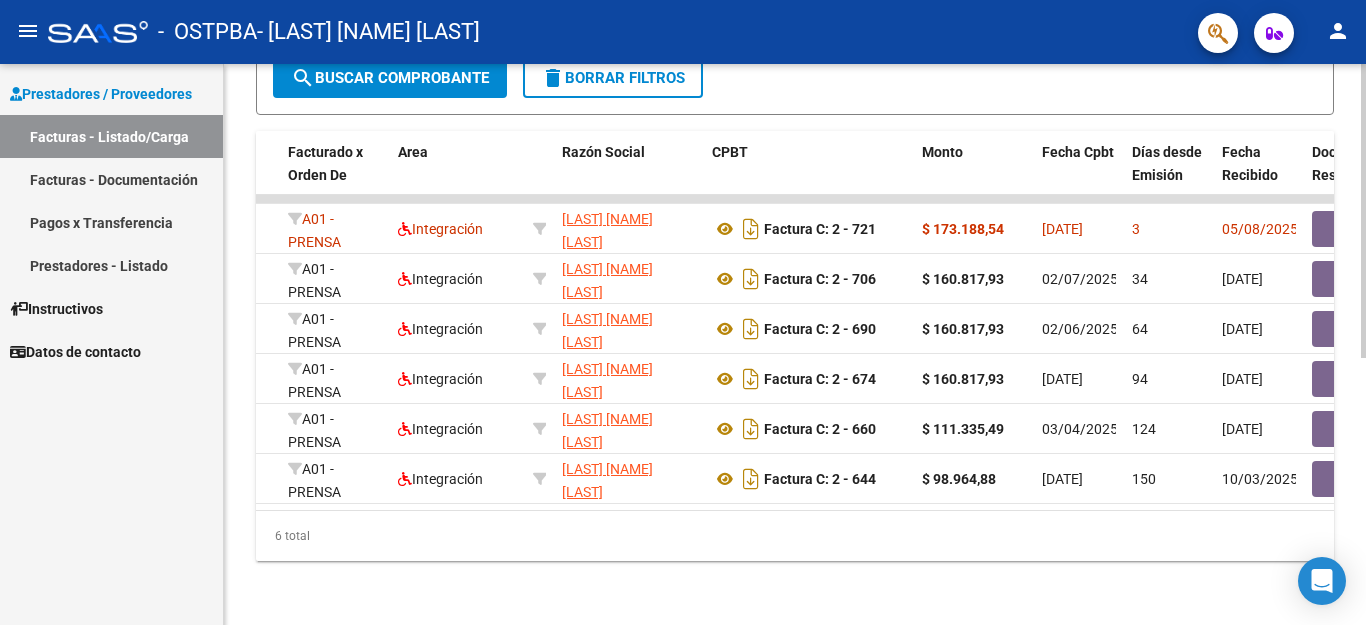 scroll, scrollTop: 0, scrollLeft: 258, axis: horizontal 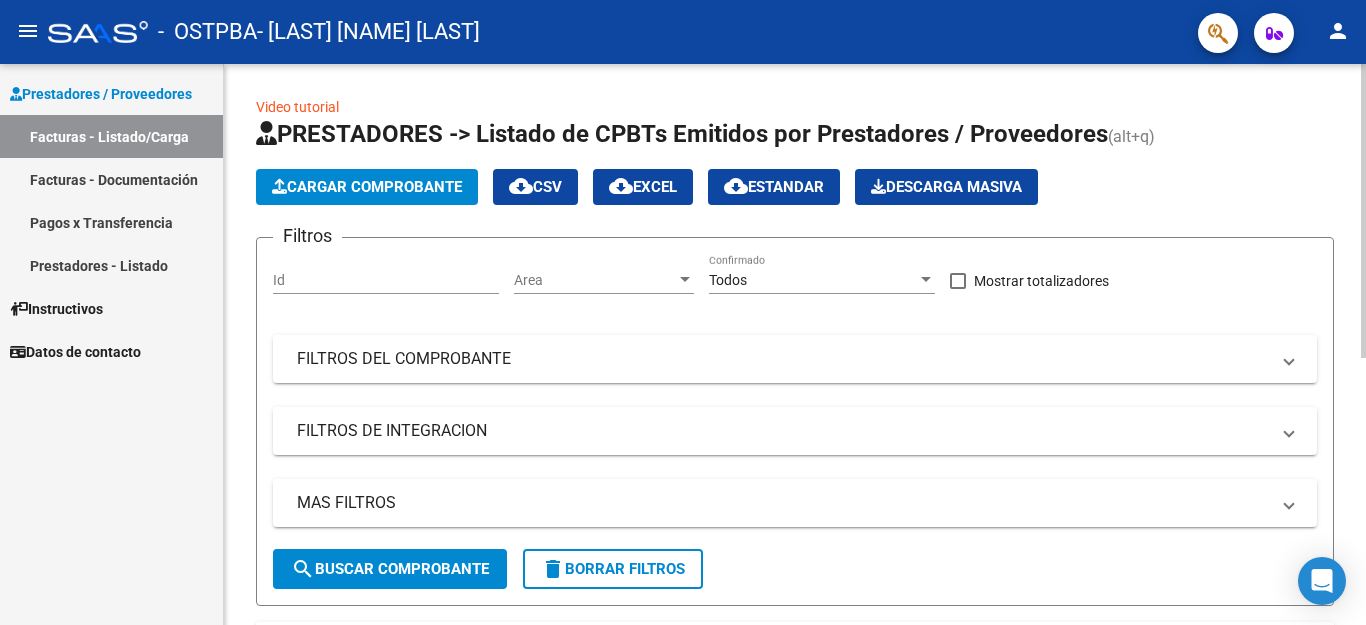 click on "menu -   OSTPBA   - GUEVARA MARIA VERONICA person    Prestadores / Proveedores Facturas - Listado/Carga Facturas - Documentación Pagos x Transferencia Prestadores - Listado    Instructivos    Datos de contacto  Video tutorial   PRESTADORES -> Listado de CPBTs Emitidos por Prestadores / Proveedores (alt+q)   Cargar Comprobante
cloud_download  CSV  cloud_download  EXCEL  cloud_download  Estandar   Descarga Masiva
Filtros Id Area Area Todos Confirmado   Mostrar totalizadores   FILTROS DEL COMPROBANTE  Comprobante Tipo Comprobante Tipo Start date – End date Fec. Comprobante Desde / Hasta Días Emisión Desde(cant. días) Días Emisión Hasta(cant. días) CUIT / Razón Social Pto. Venta Nro. Comprobante Código SSS CAE Válido CAE Válido Todos Cargado Módulo Hosp. Todos Tiene facturacion Apócrifa Hospital Refes  FILTROS DE INTEGRACION  Período De Prestación Campos del Archivo de Rendición Devuelto x SSS (dr_envio) Todos Rendido x SSS (dr_envio) Tipo de Registro Tipo de Registro Todos Todos Todos" 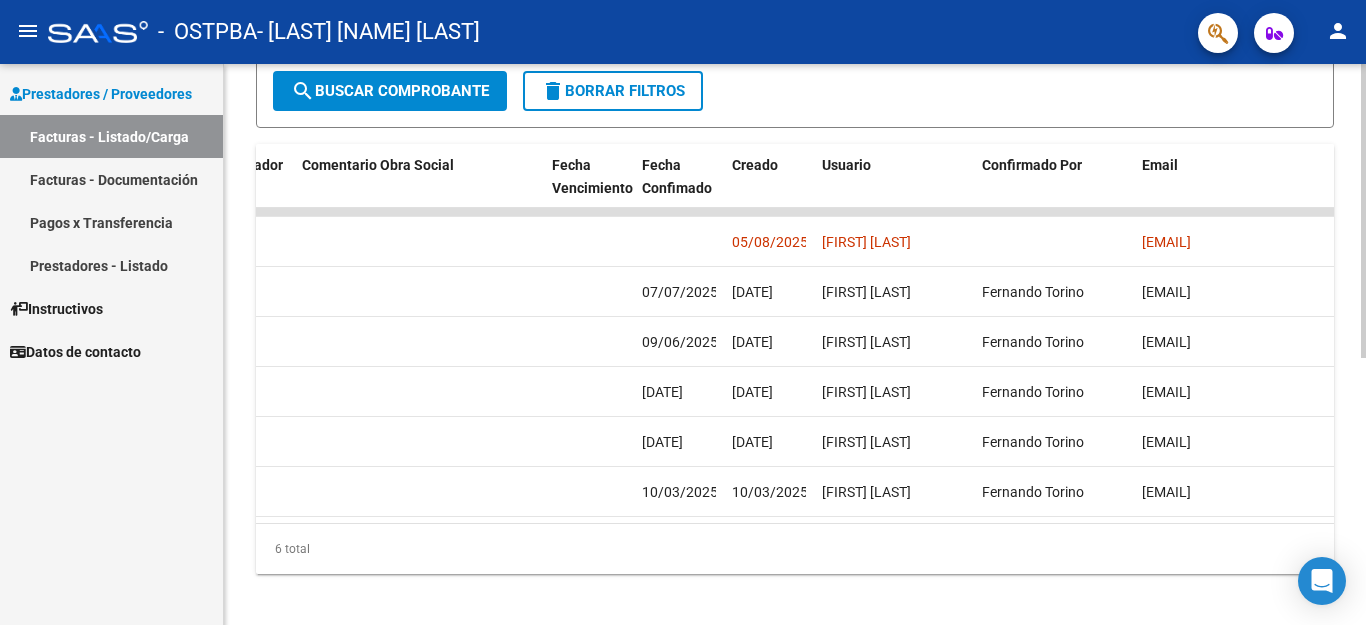 scroll, scrollTop: 508, scrollLeft: 0, axis: vertical 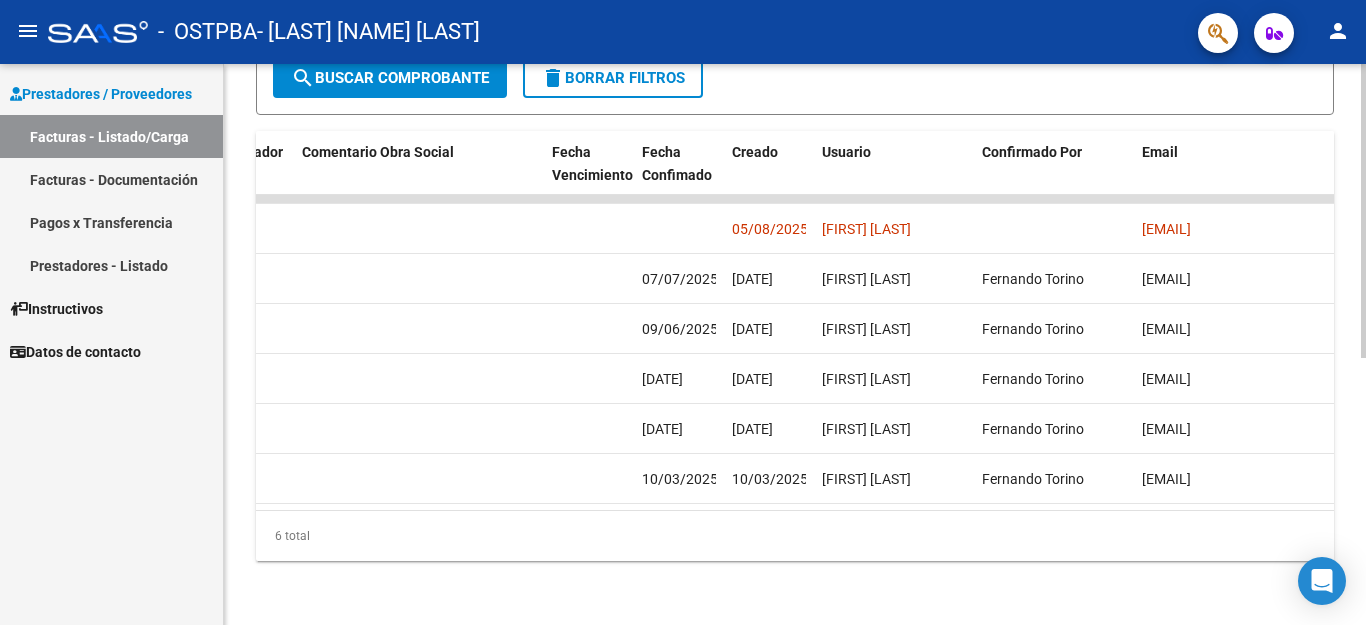 click 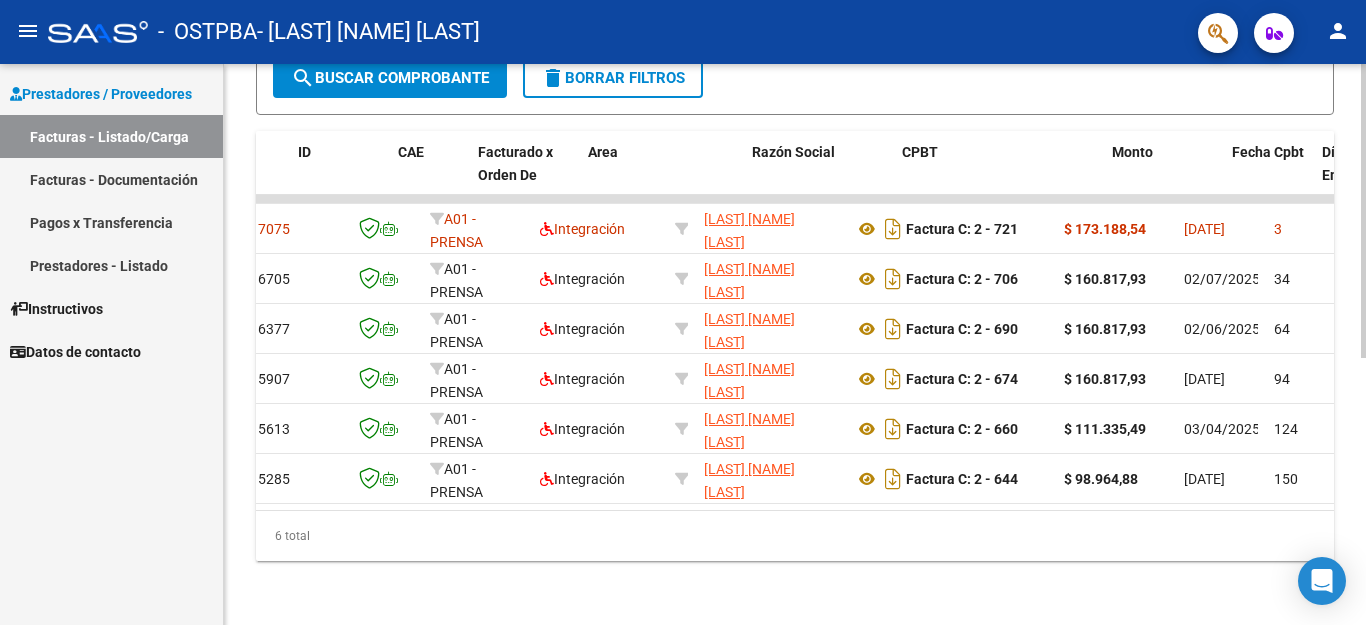 scroll, scrollTop: 0, scrollLeft: 0, axis: both 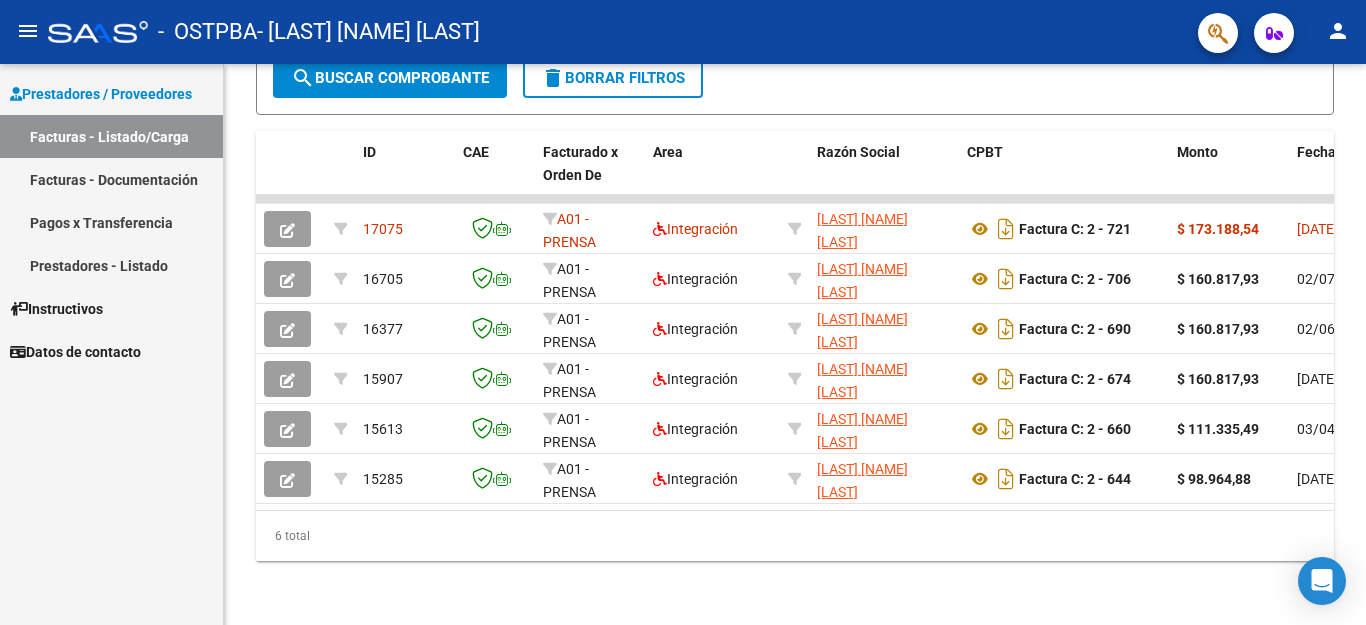 click on "Prestadores / Proveedores Facturas - Listado/Carga Facturas - Documentación Pagos x Transferencia Prestadores - Listado    Instructivos    Datos de contacto" at bounding box center (111, 344) 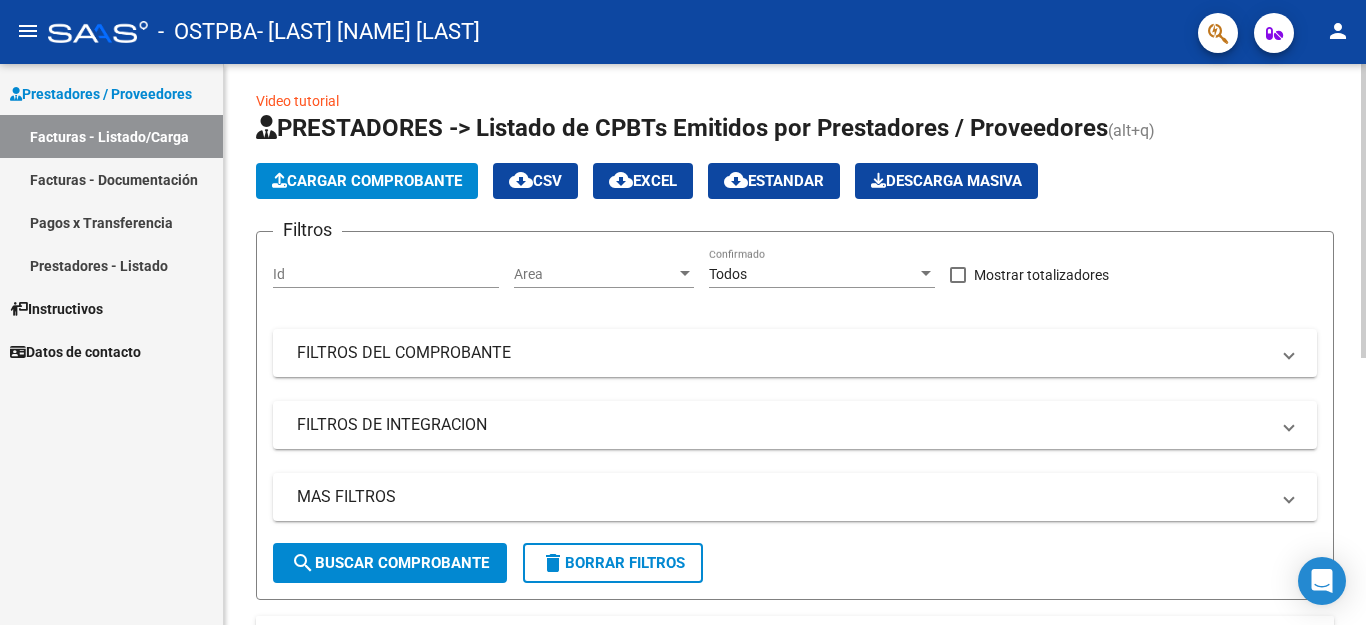 scroll, scrollTop: 0, scrollLeft: 0, axis: both 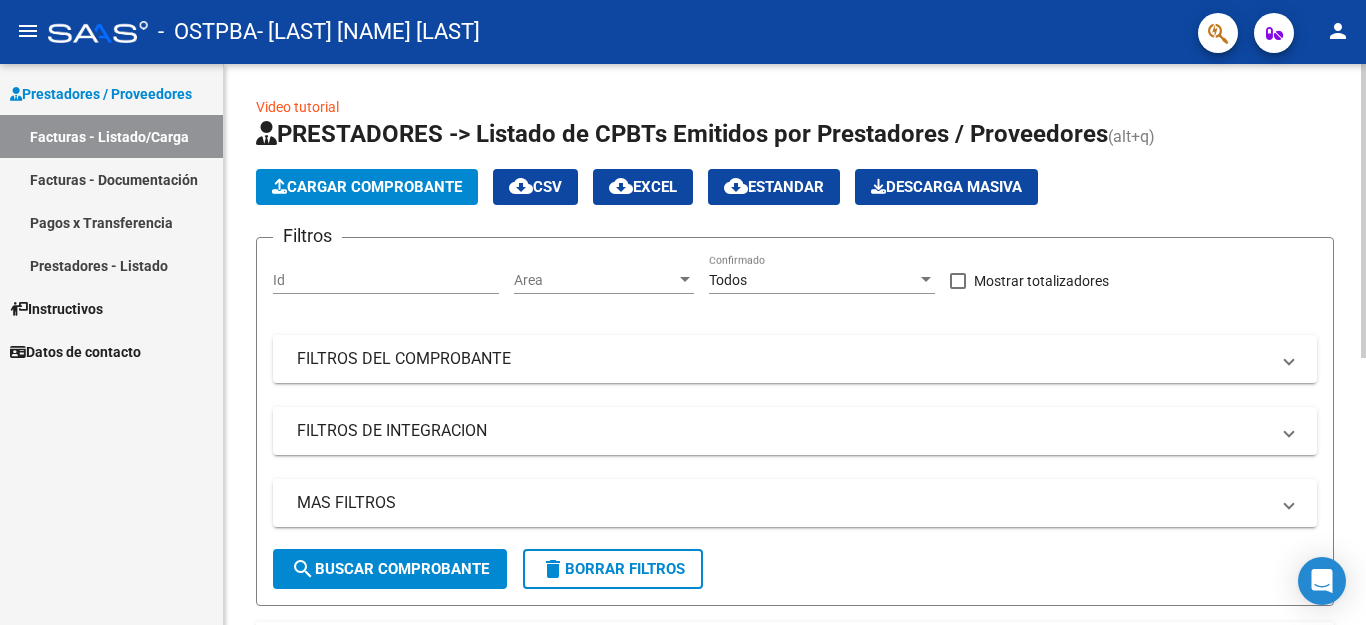 click 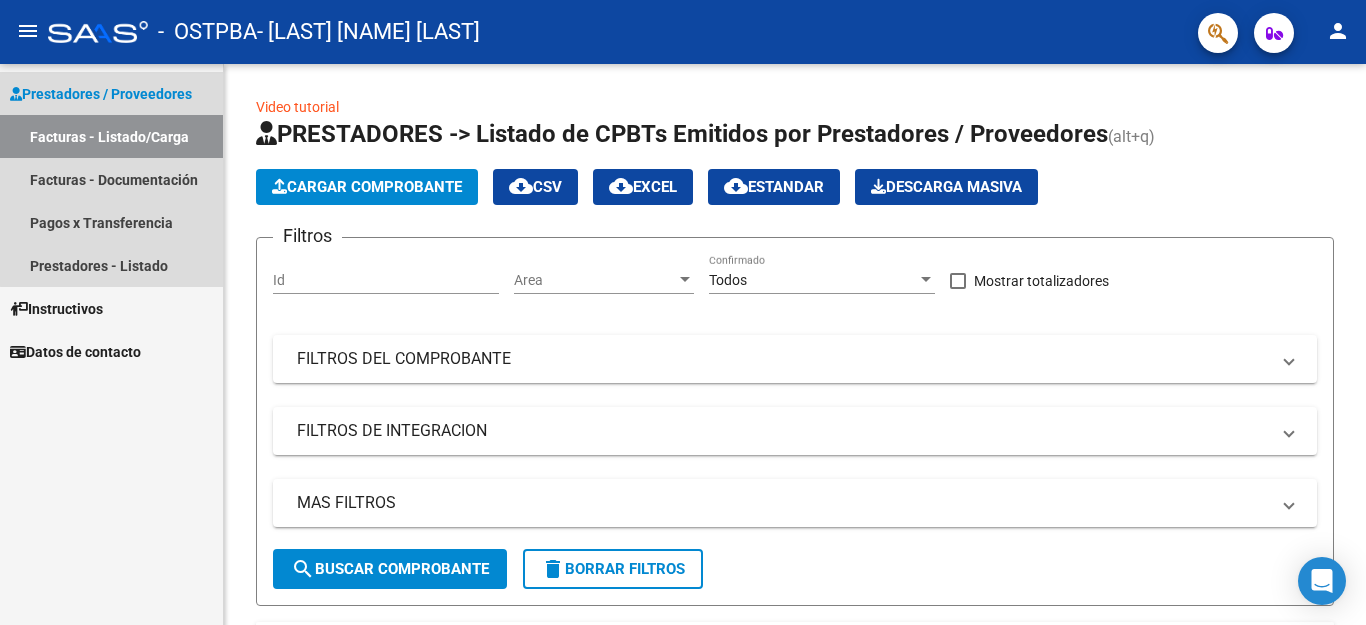 click on "Facturas - Listado/Carga" at bounding box center (111, 136) 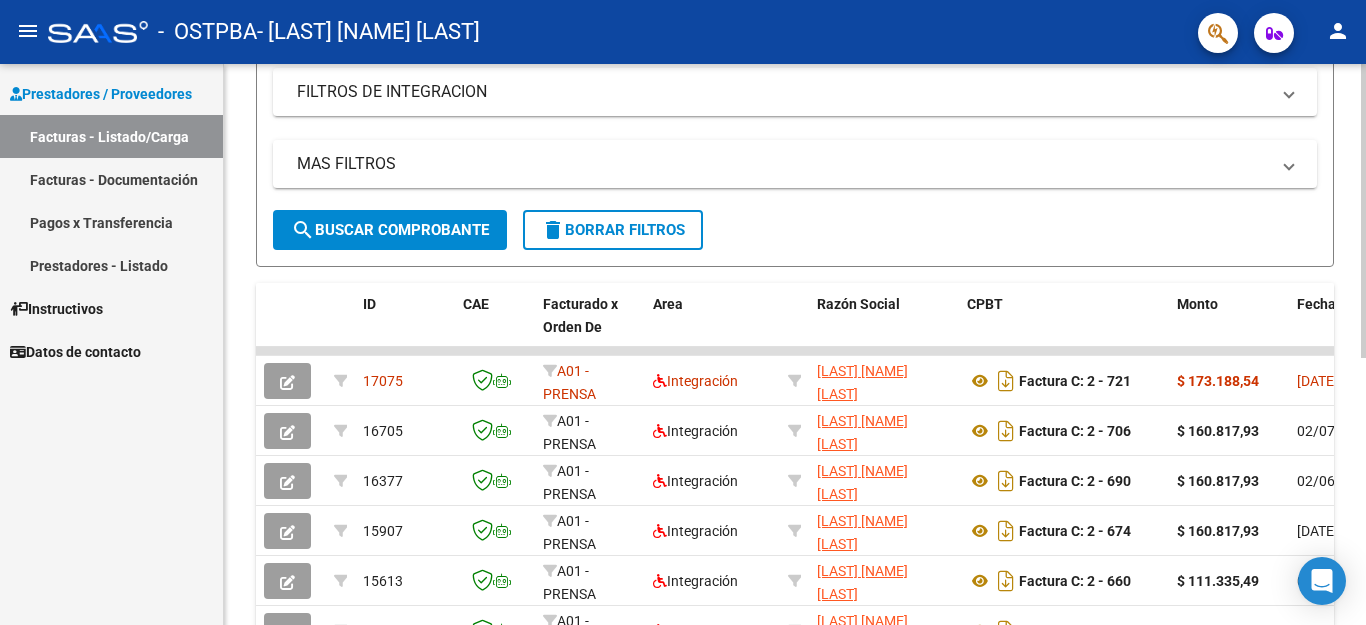scroll, scrollTop: 0, scrollLeft: 0, axis: both 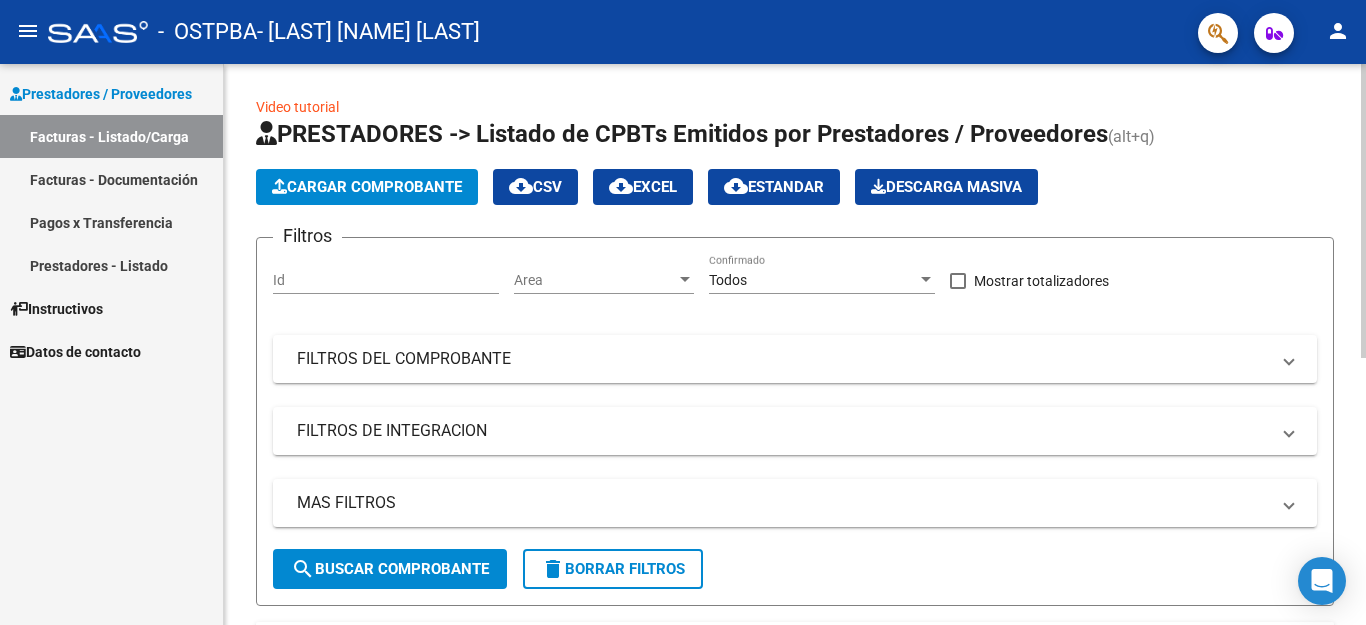 click 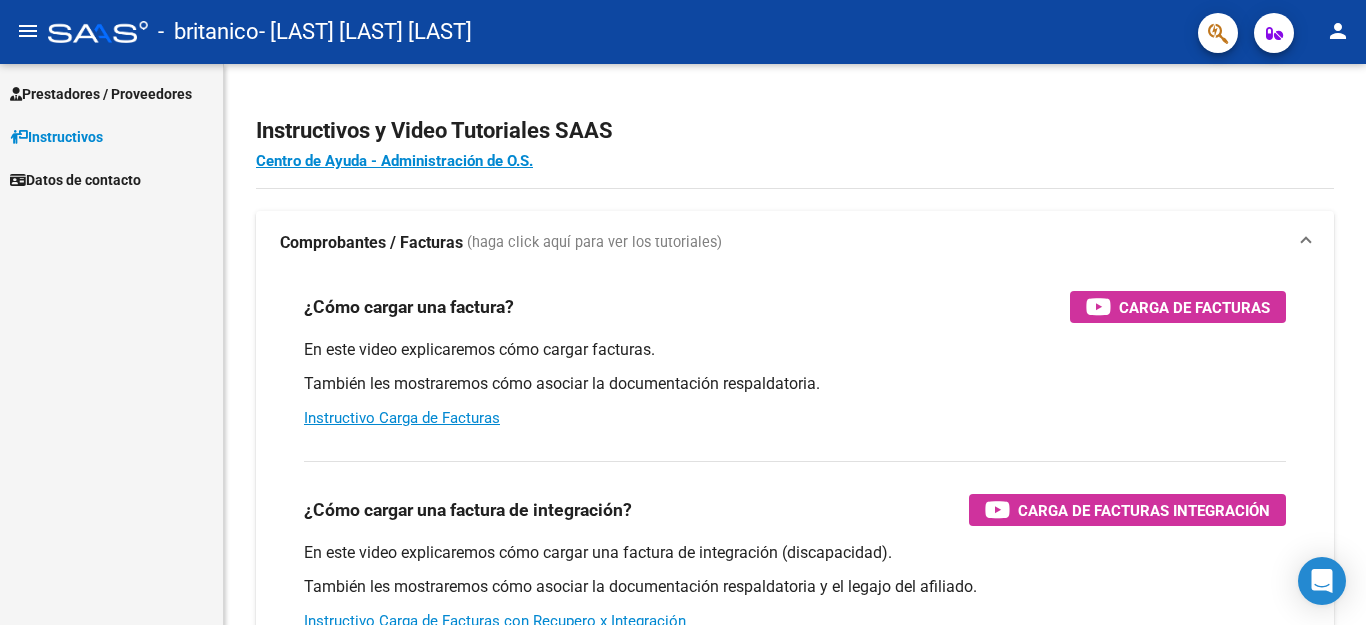 scroll, scrollTop: 0, scrollLeft: 0, axis: both 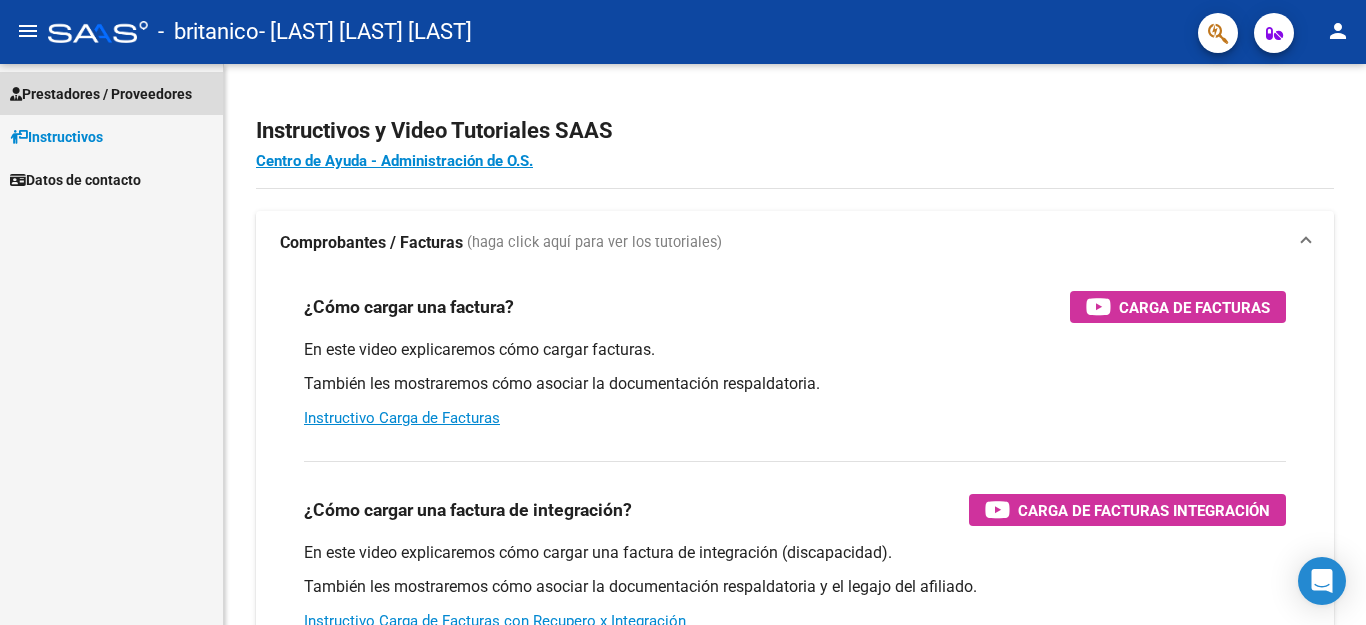 click on "Prestadores / Proveedores" at bounding box center [101, 94] 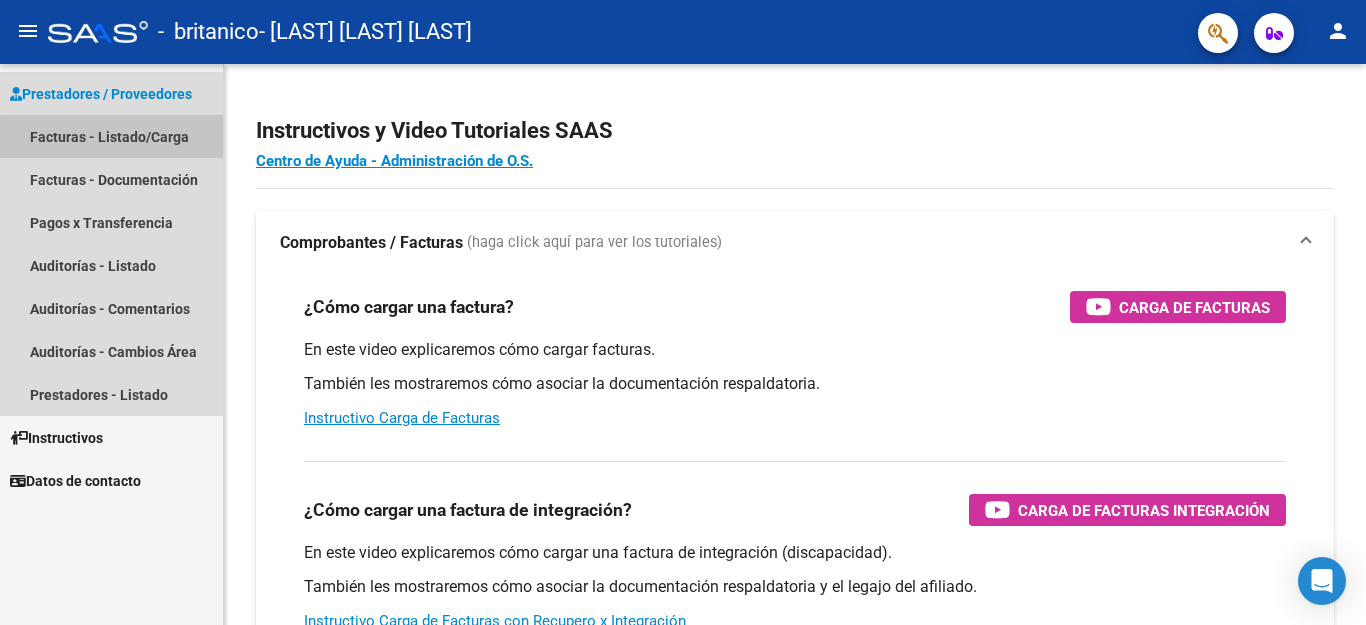 click on "Facturas - Listado/Carga" at bounding box center (111, 136) 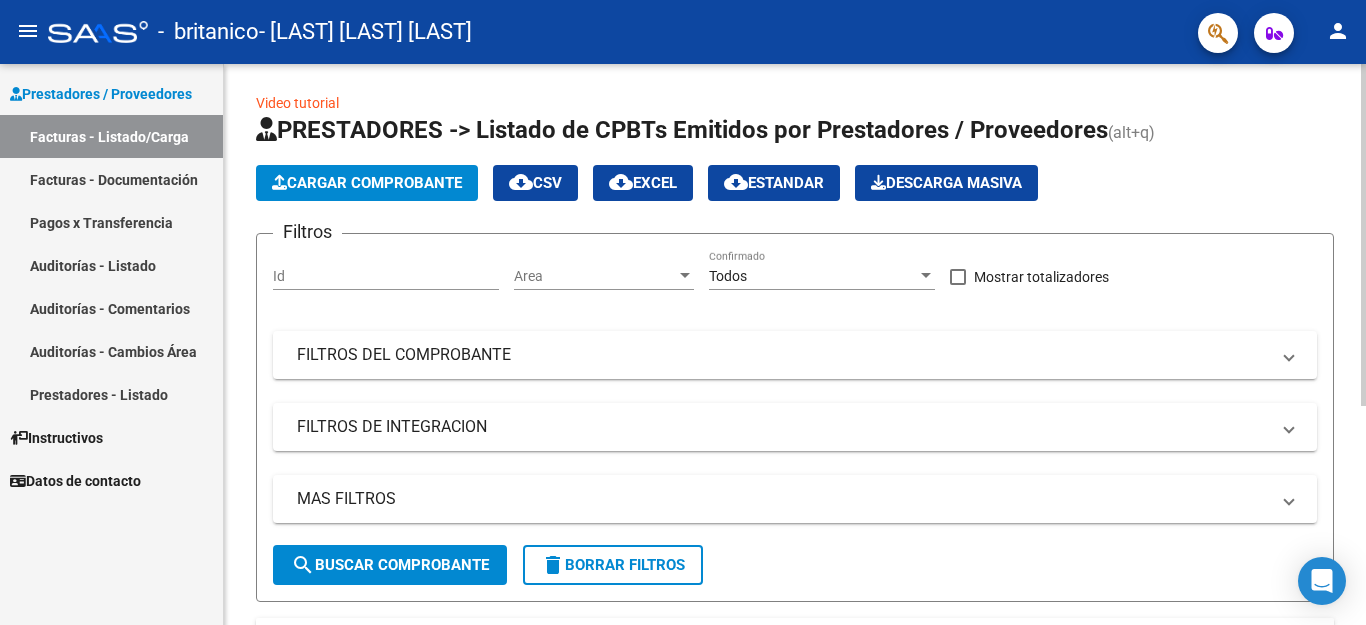 scroll, scrollTop: 0, scrollLeft: 0, axis: both 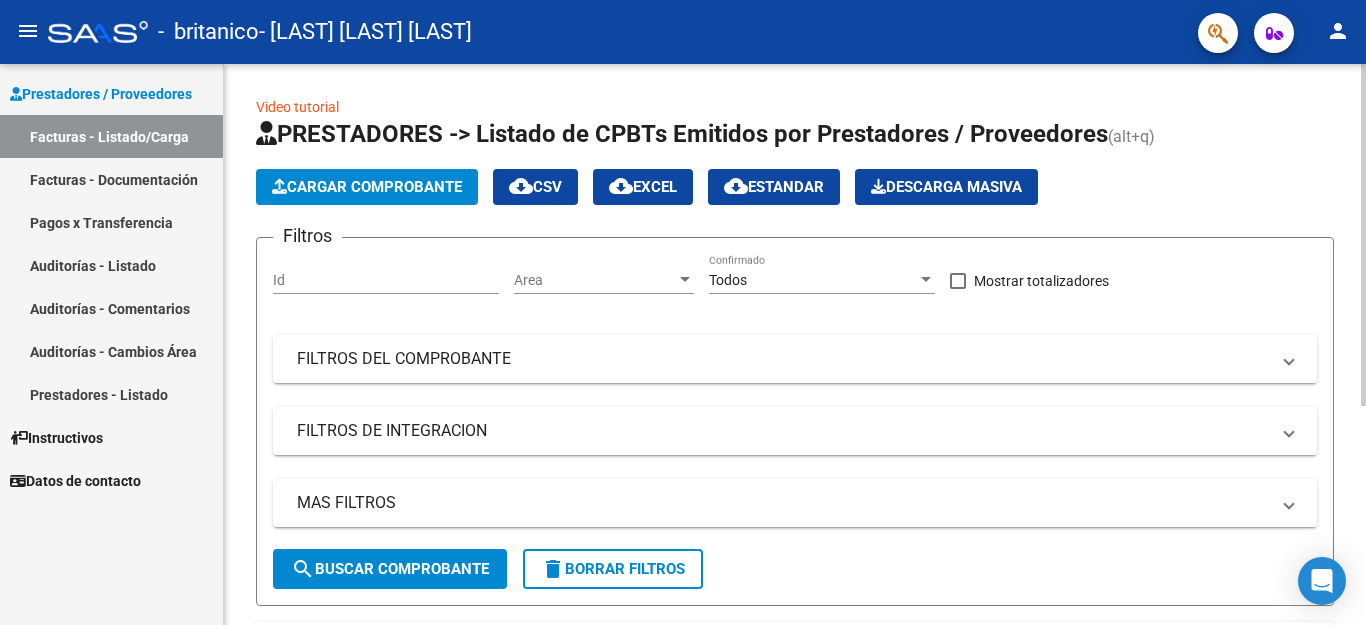 click 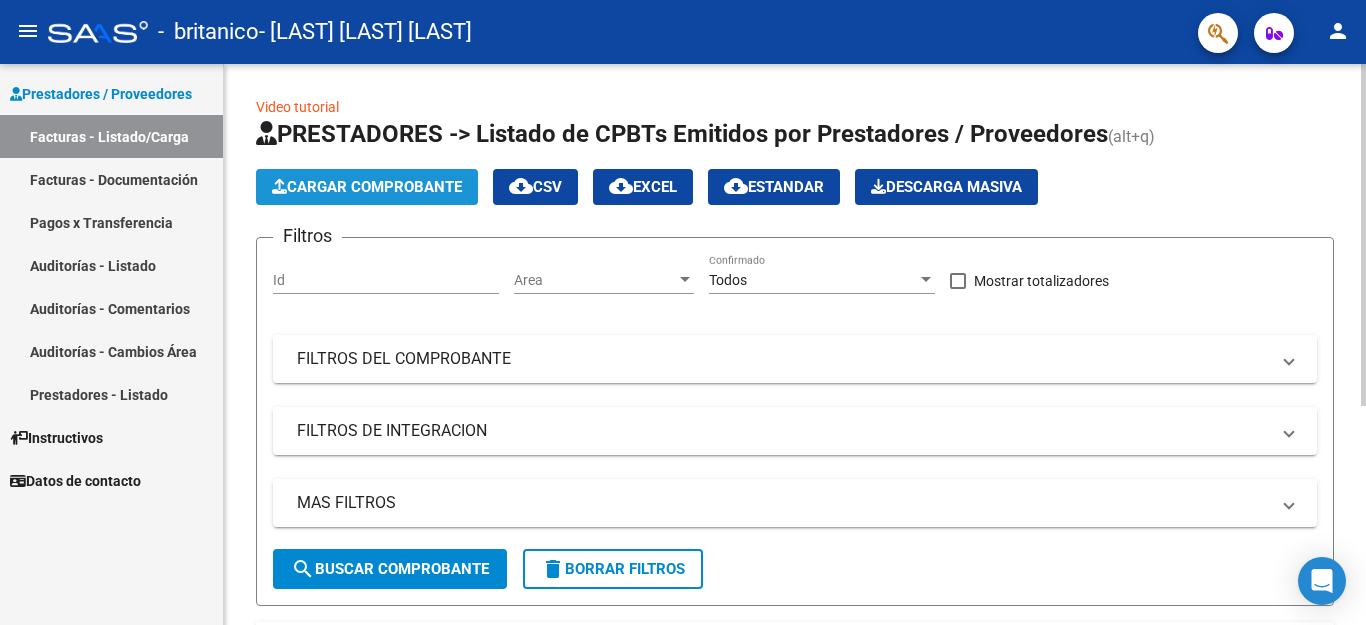 click on "Cargar Comprobante" 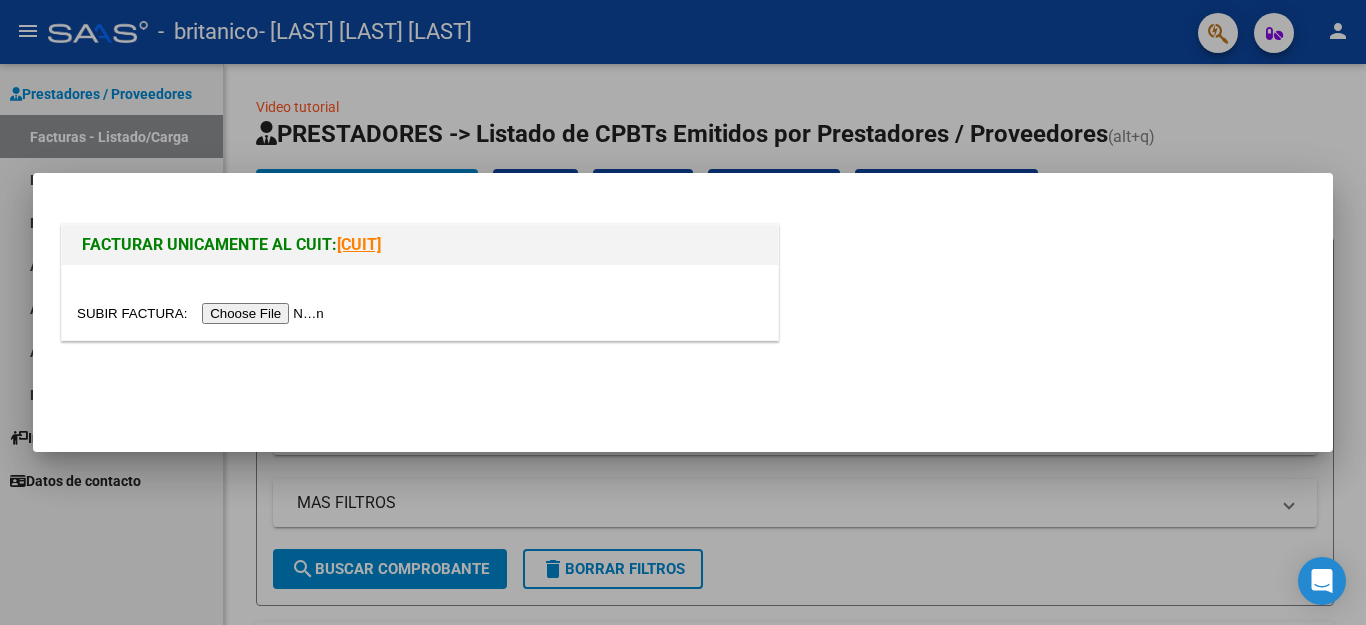 click at bounding box center [203, 313] 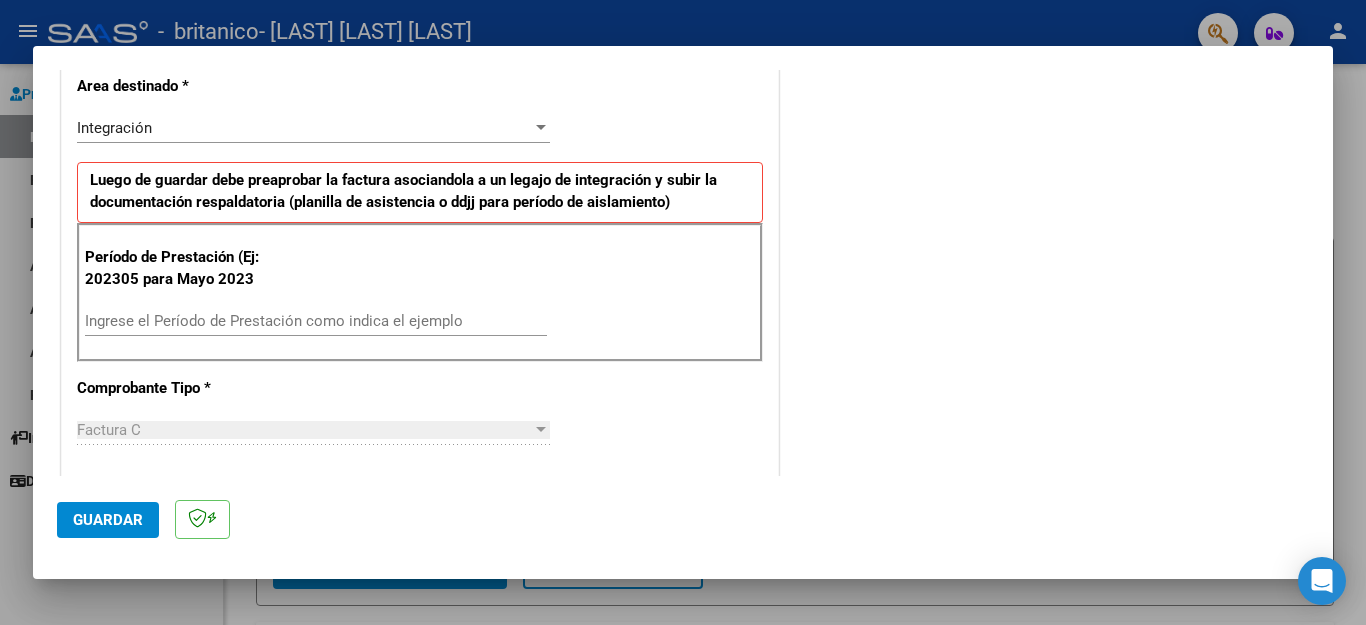 scroll, scrollTop: 456, scrollLeft: 0, axis: vertical 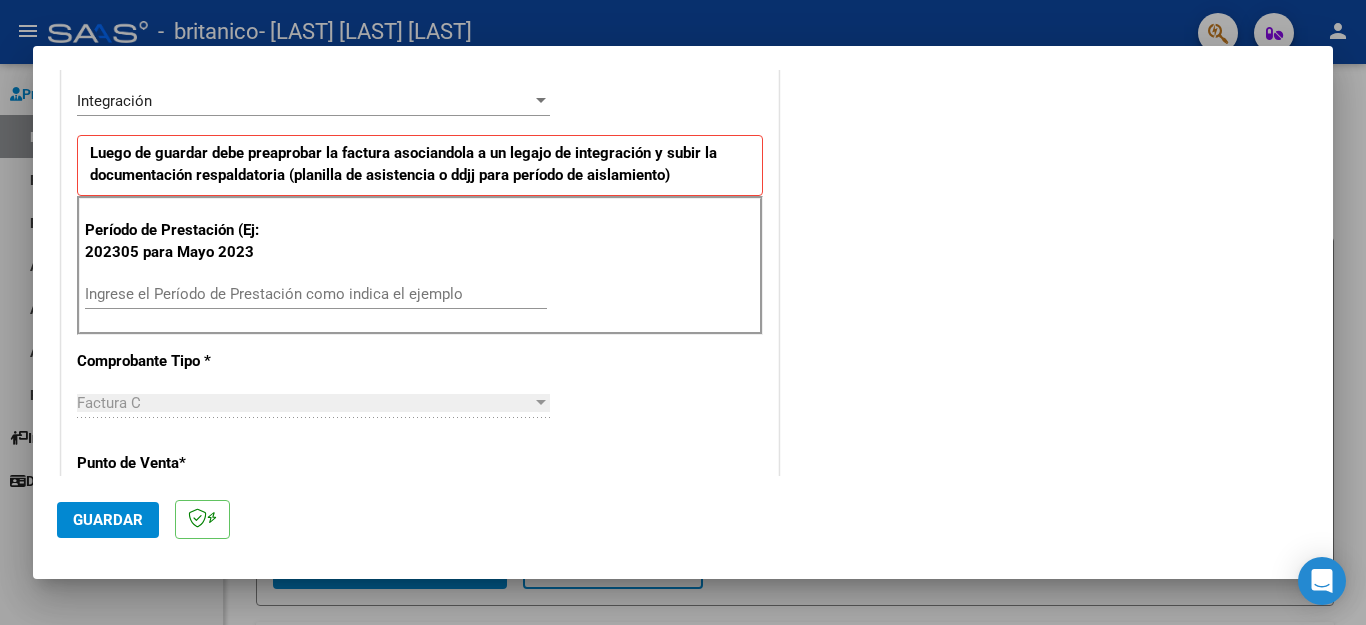 click on "Ingrese el Período de Prestación como indica el ejemplo" at bounding box center [316, 294] 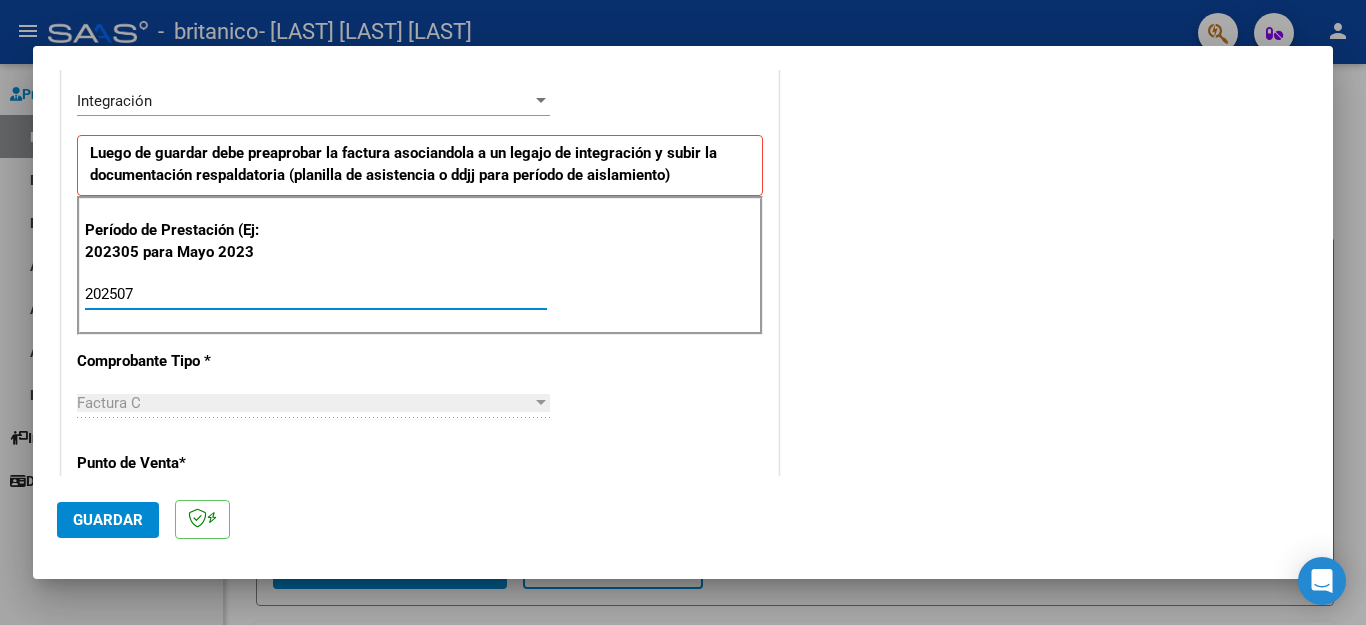 type on "202507" 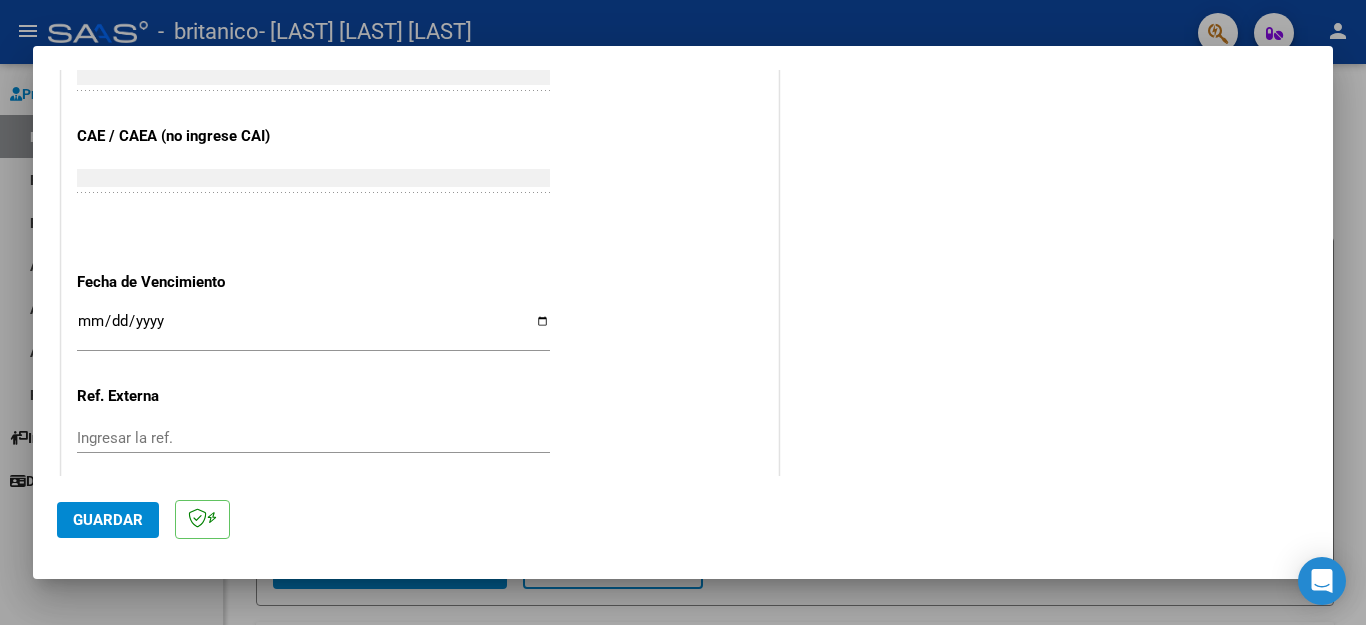 scroll, scrollTop: 1292, scrollLeft: 0, axis: vertical 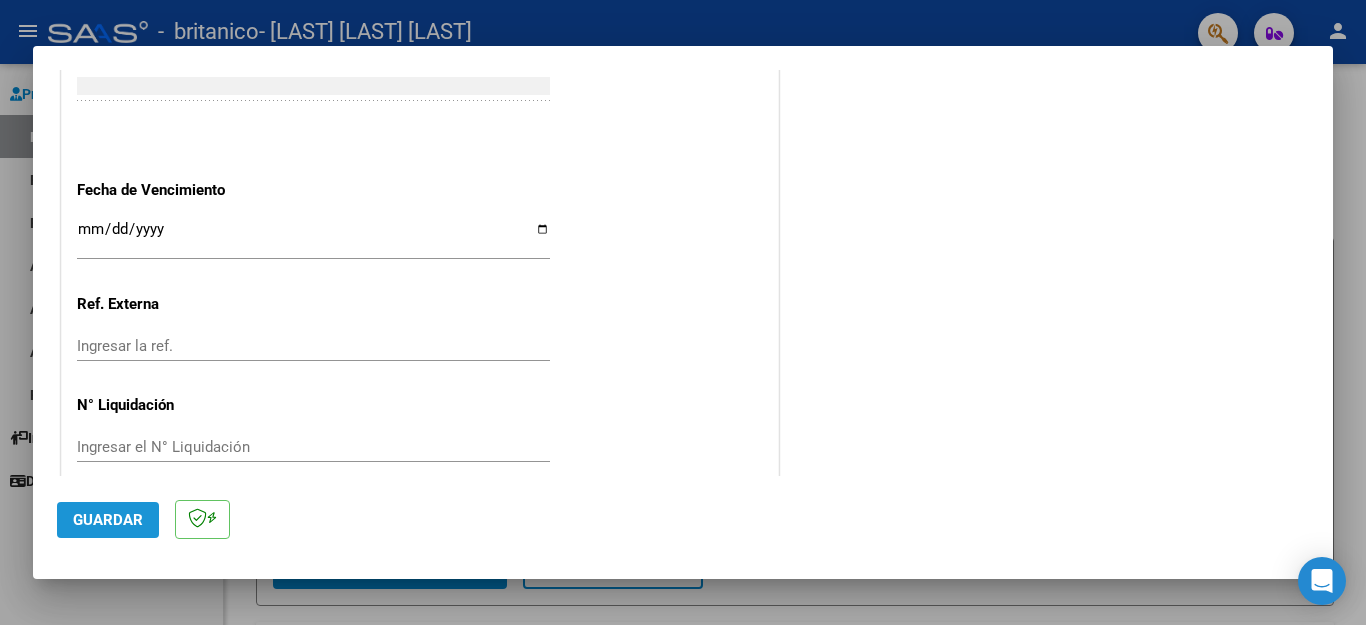 click on "Guardar" 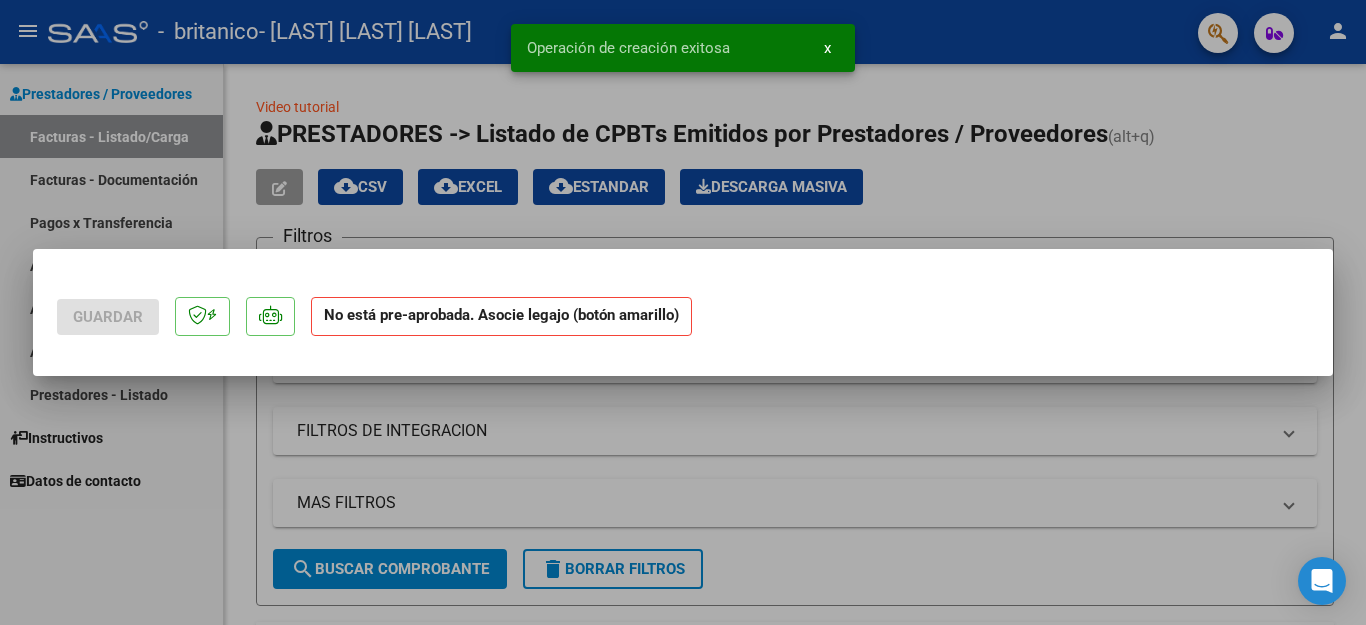 scroll, scrollTop: 0, scrollLeft: 0, axis: both 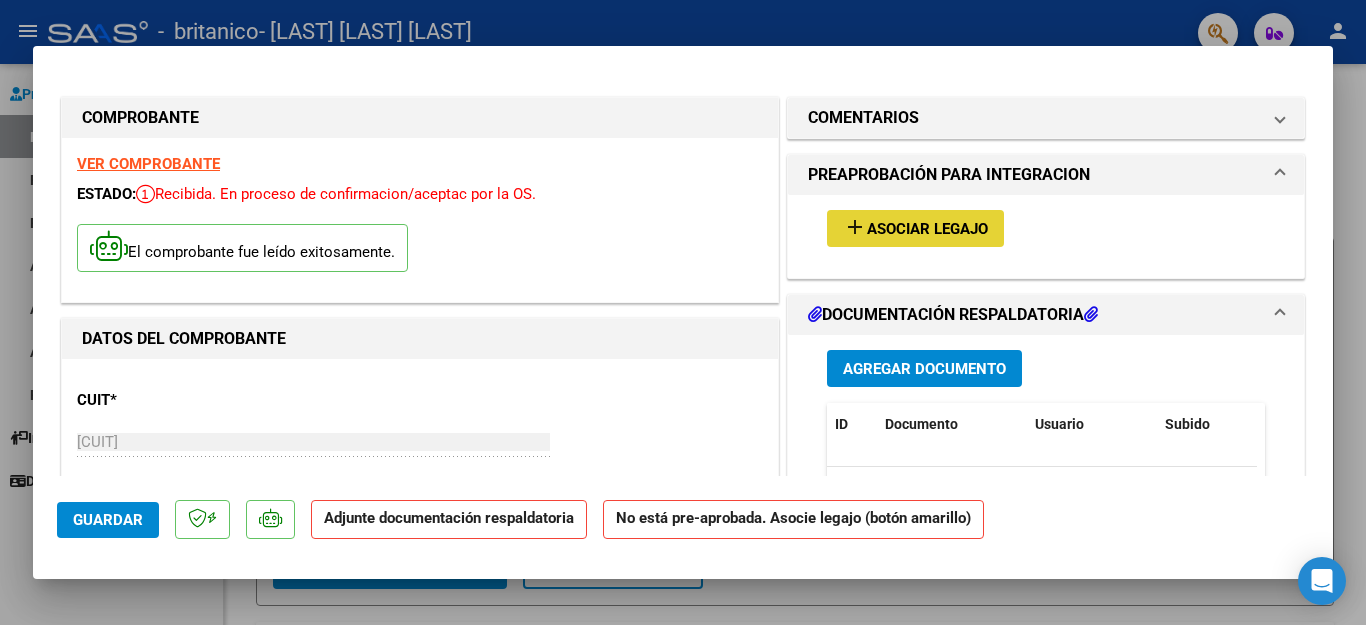 click on "Asociar Legajo" at bounding box center [927, 229] 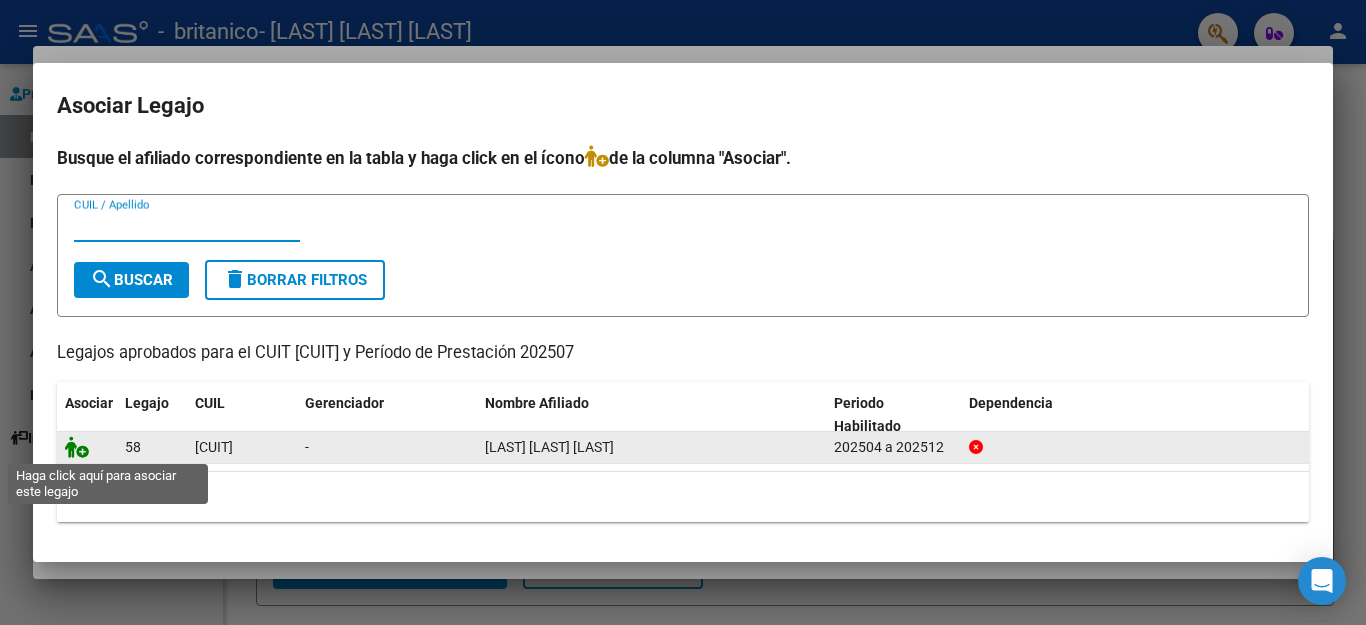 click 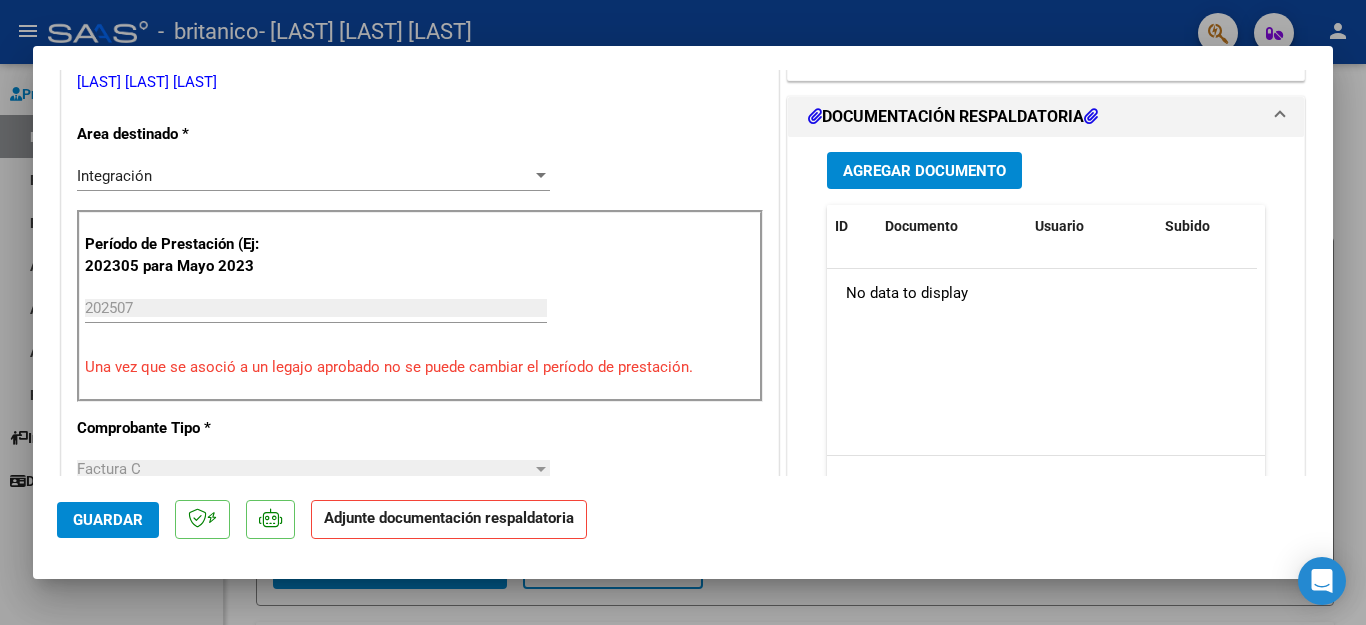 scroll, scrollTop: 465, scrollLeft: 0, axis: vertical 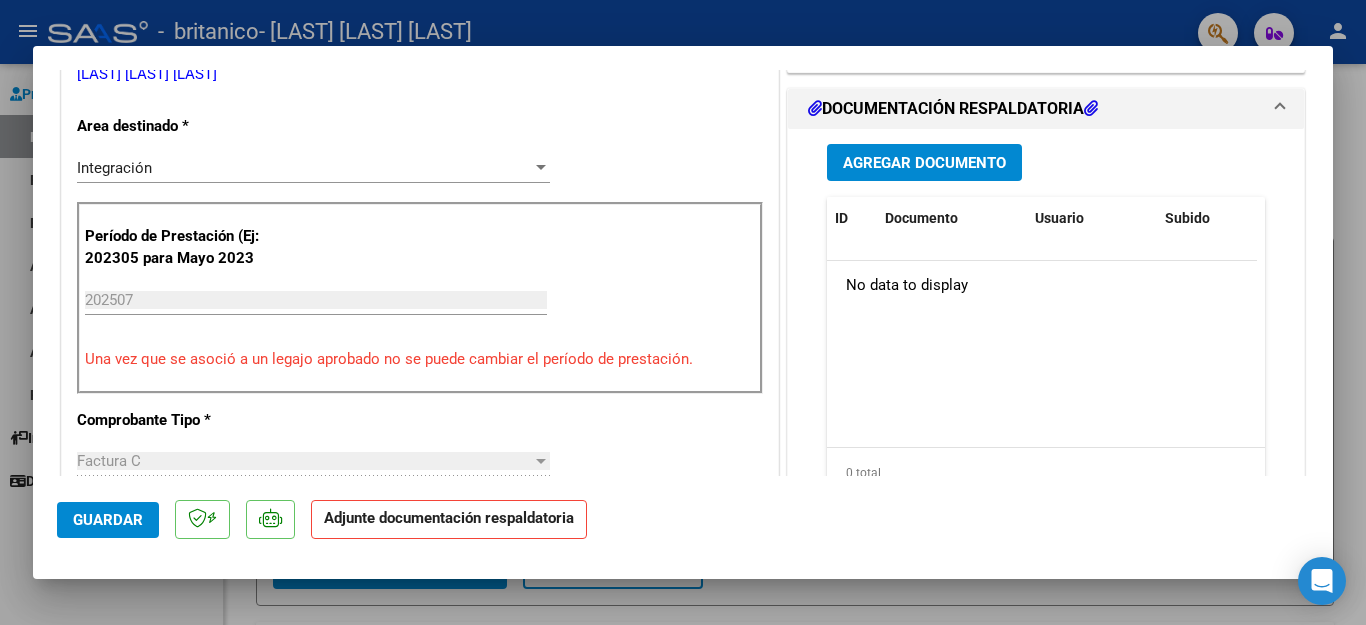 click on "Agregar Documento" at bounding box center (924, 163) 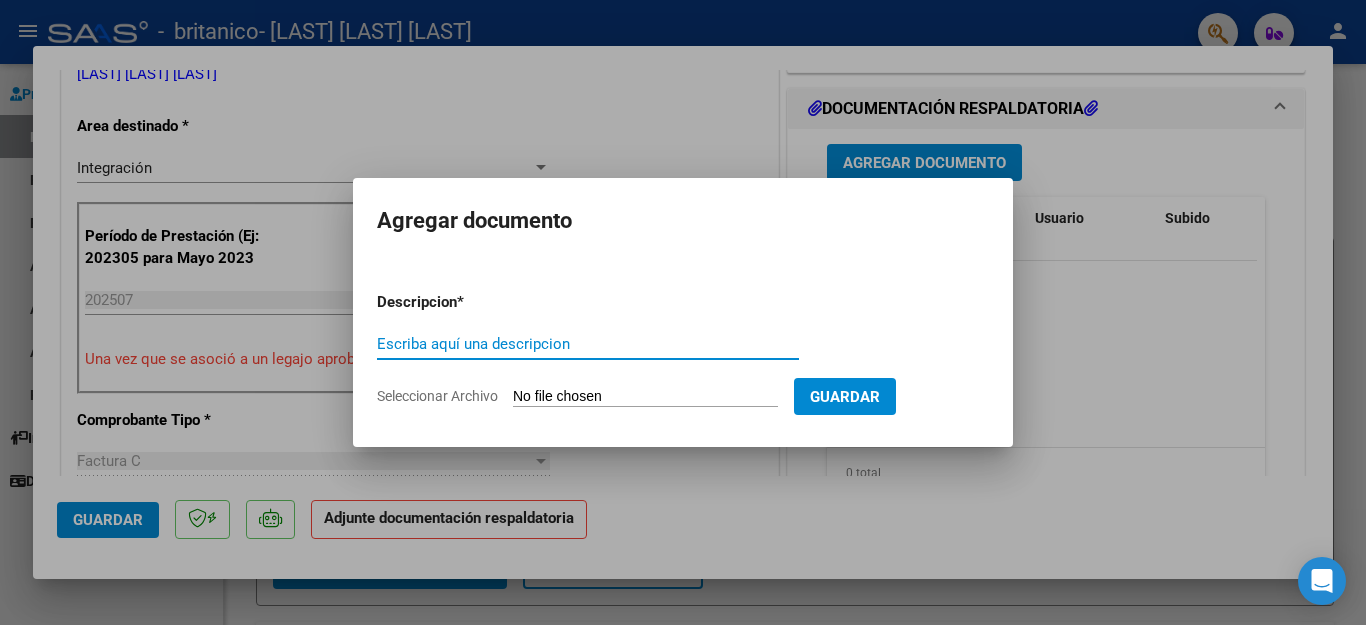 click on "Escriba aquí una descripcion" at bounding box center [588, 344] 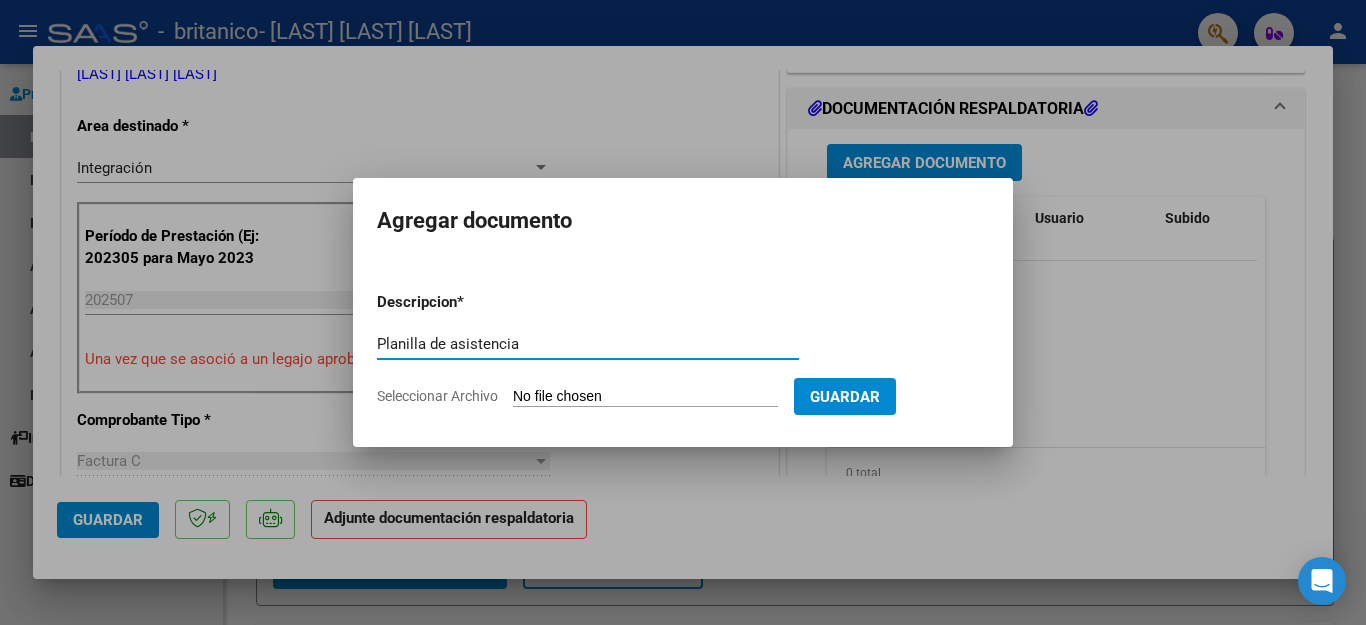 type on "Planilla de asistencia" 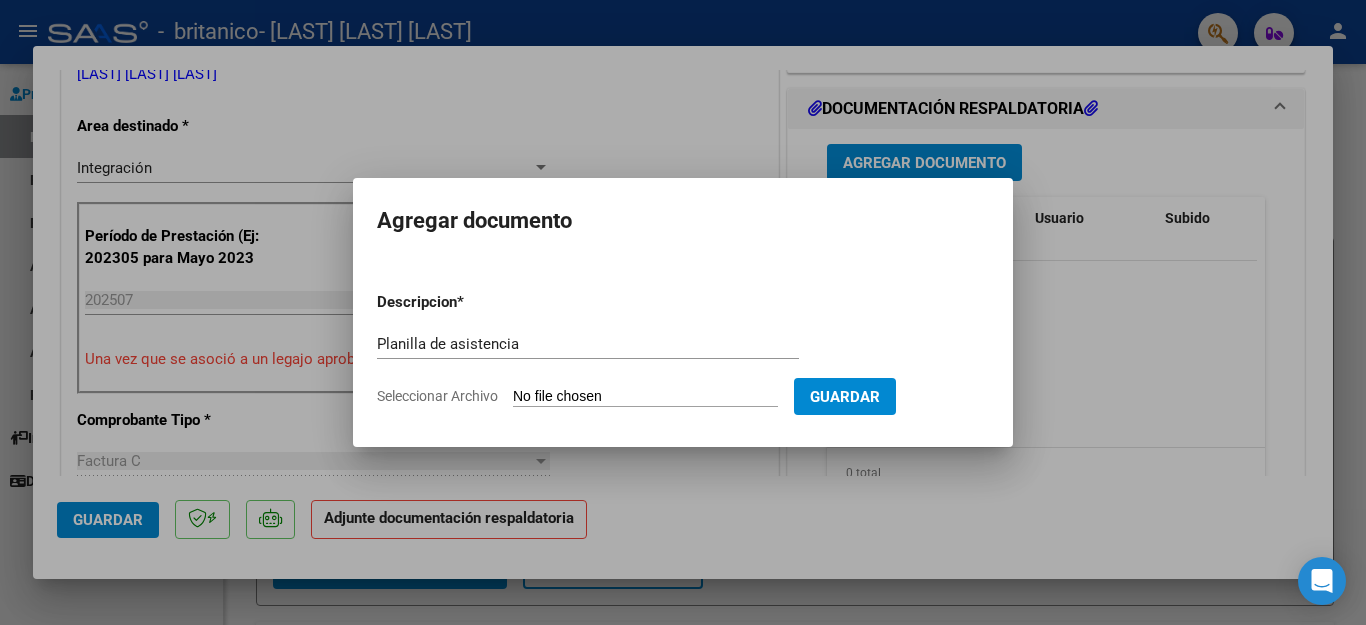 click on "Seleccionar Archivo" at bounding box center [645, 397] 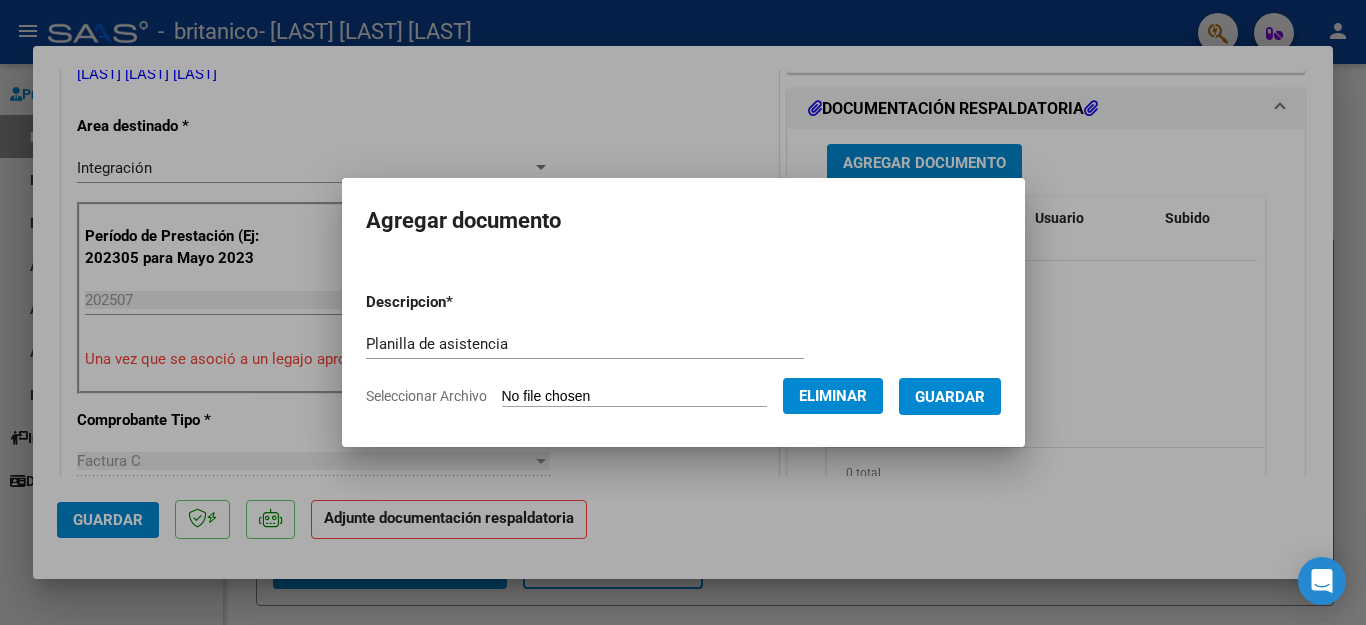 click on "Guardar" at bounding box center [950, 397] 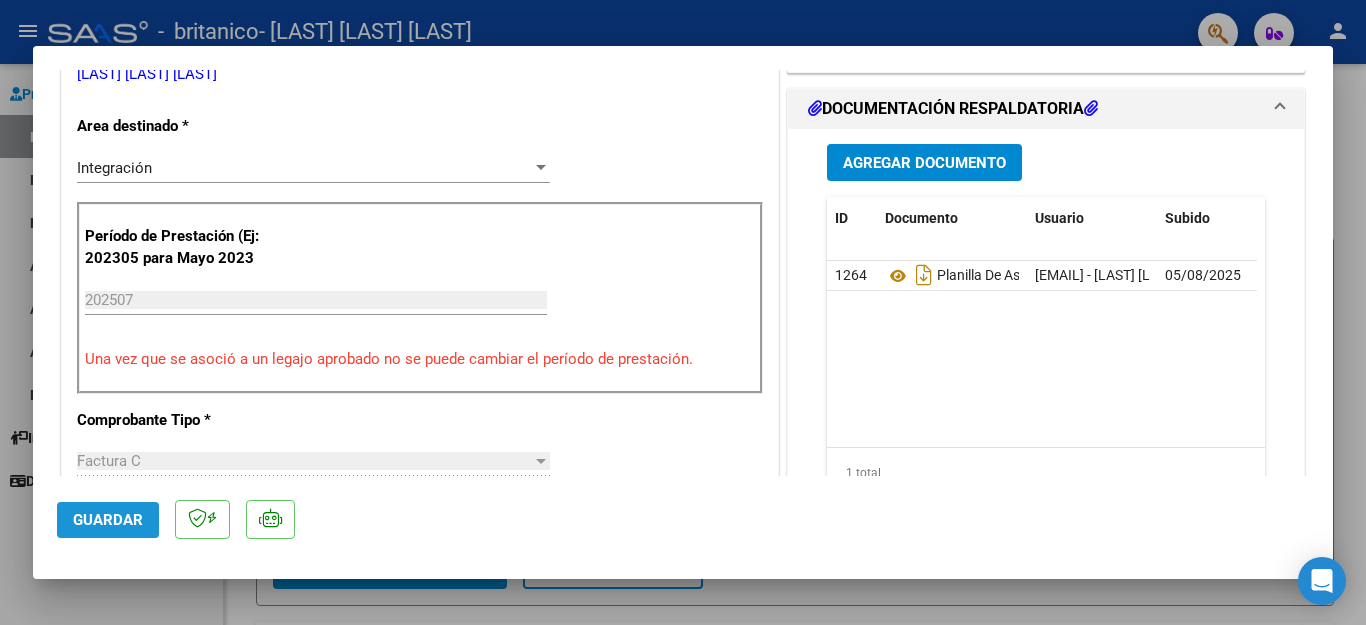 click on "Guardar" 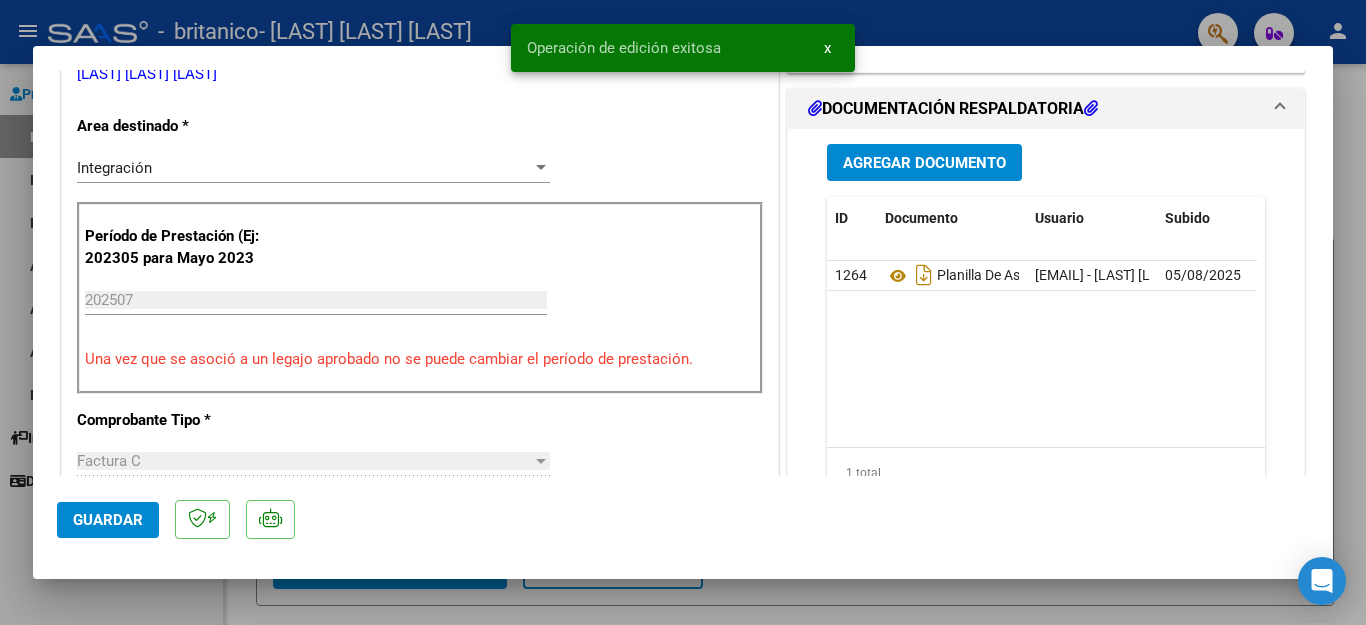click at bounding box center [683, 312] 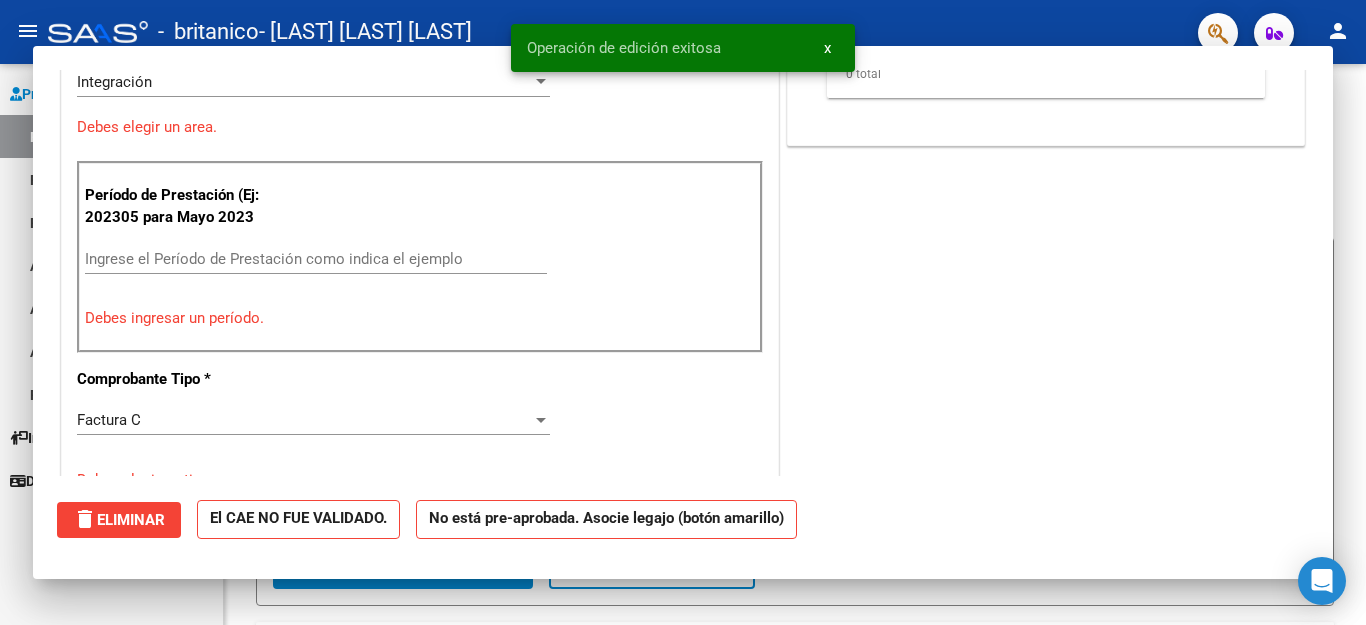 scroll, scrollTop: 0, scrollLeft: 0, axis: both 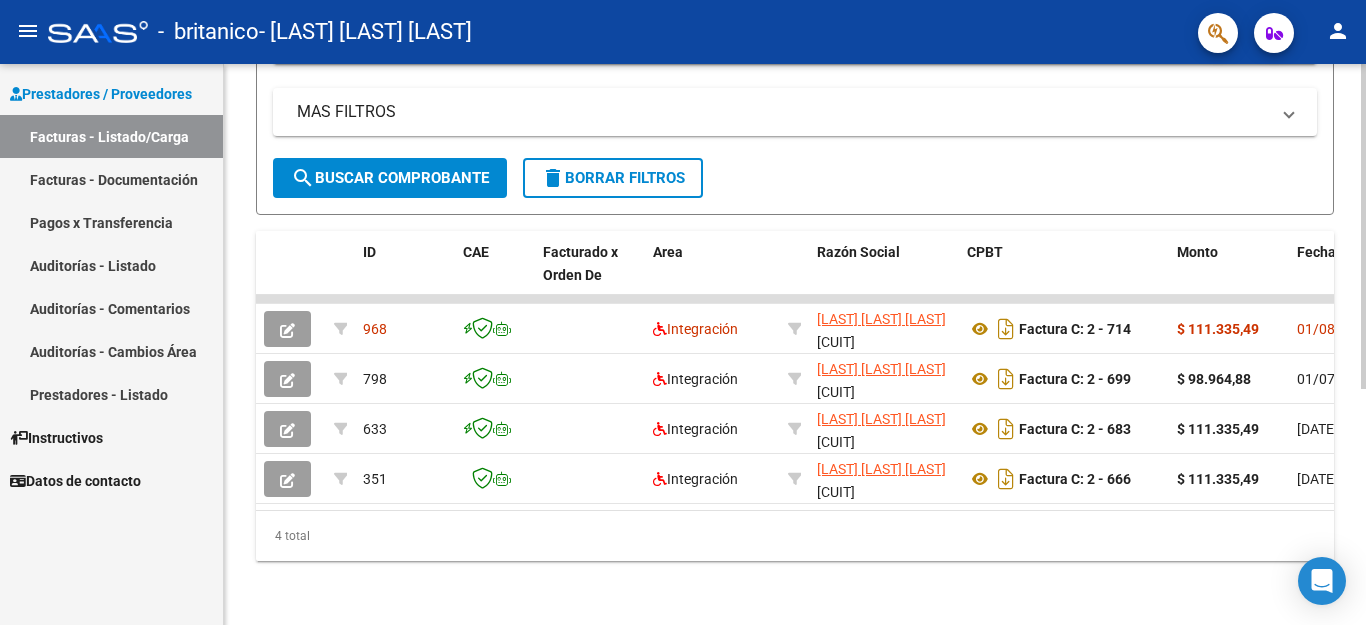 click 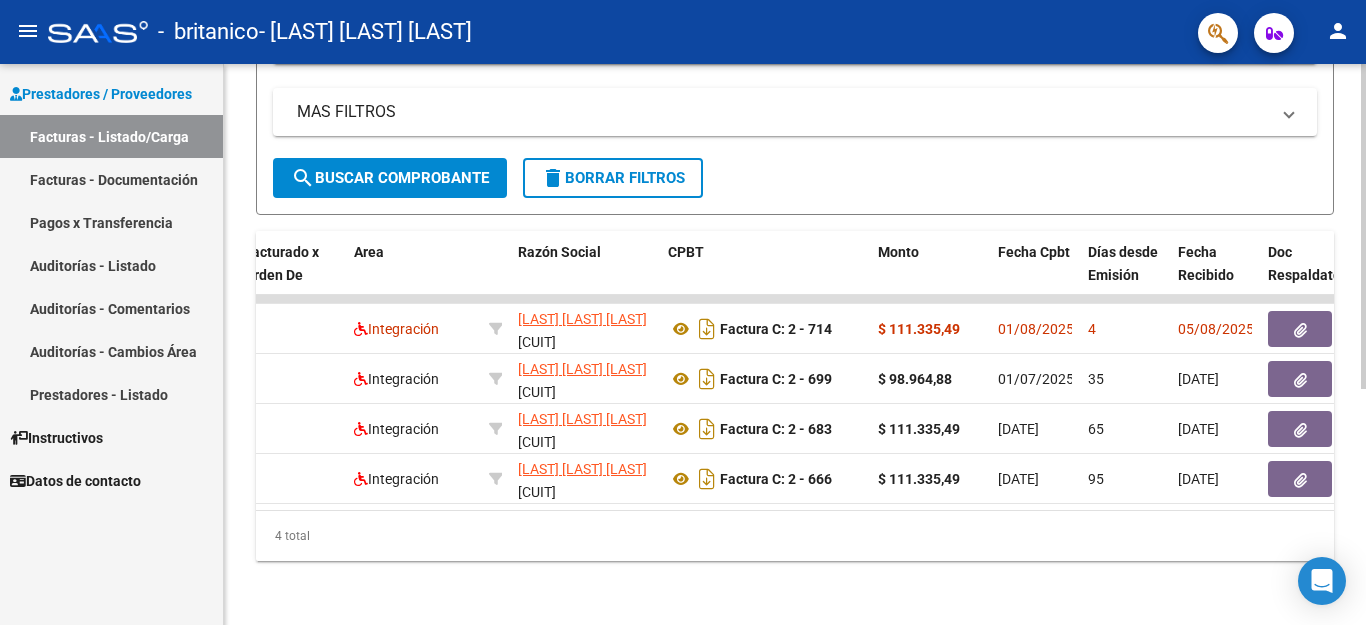 scroll, scrollTop: 0, scrollLeft: 307, axis: horizontal 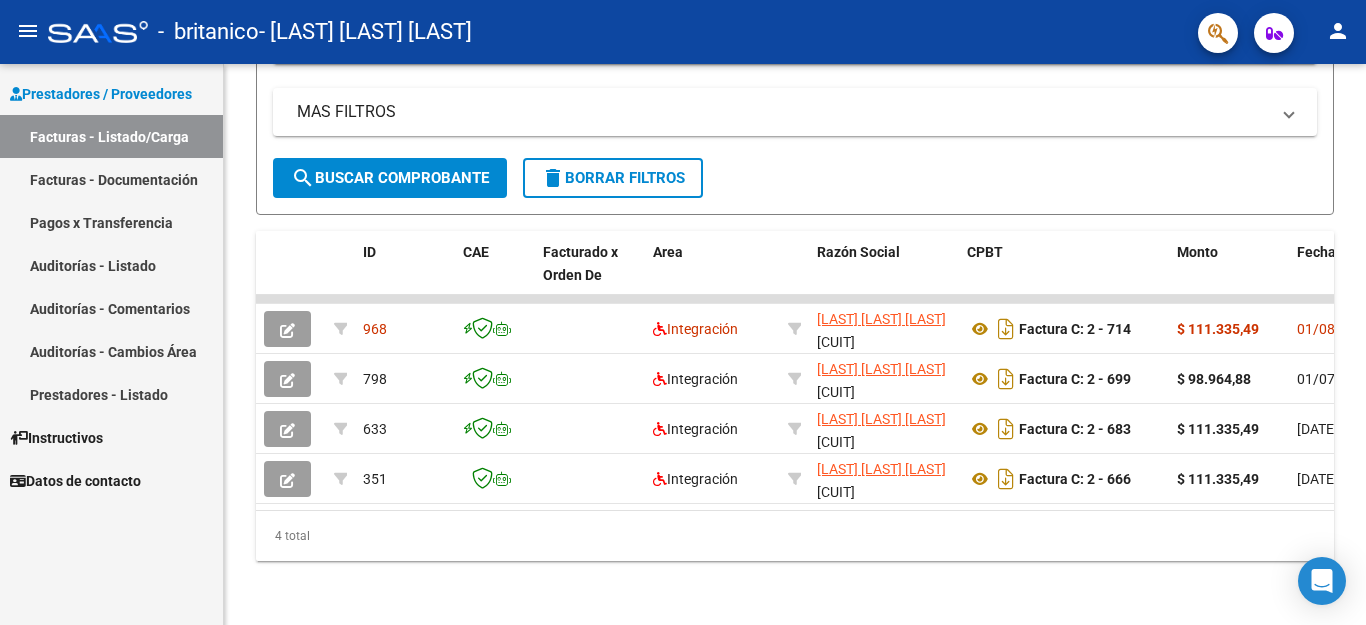 click on "Facturas - Listado/Carga" at bounding box center [111, 136] 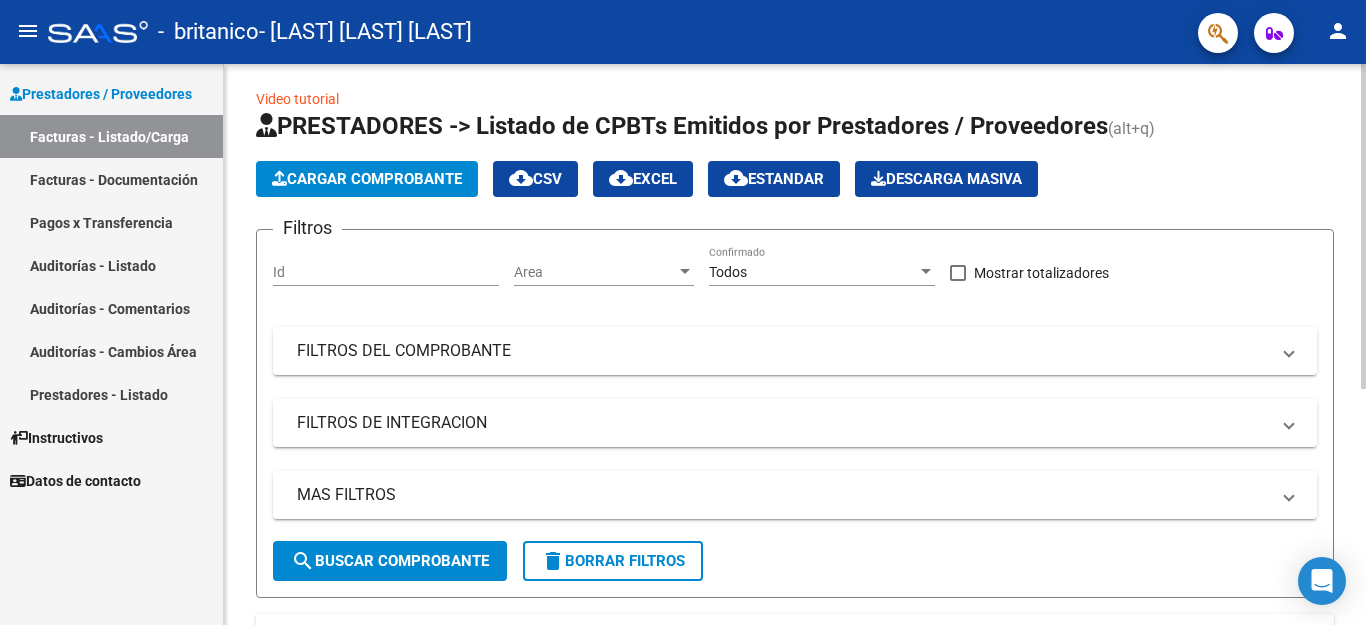 scroll, scrollTop: 0, scrollLeft: 0, axis: both 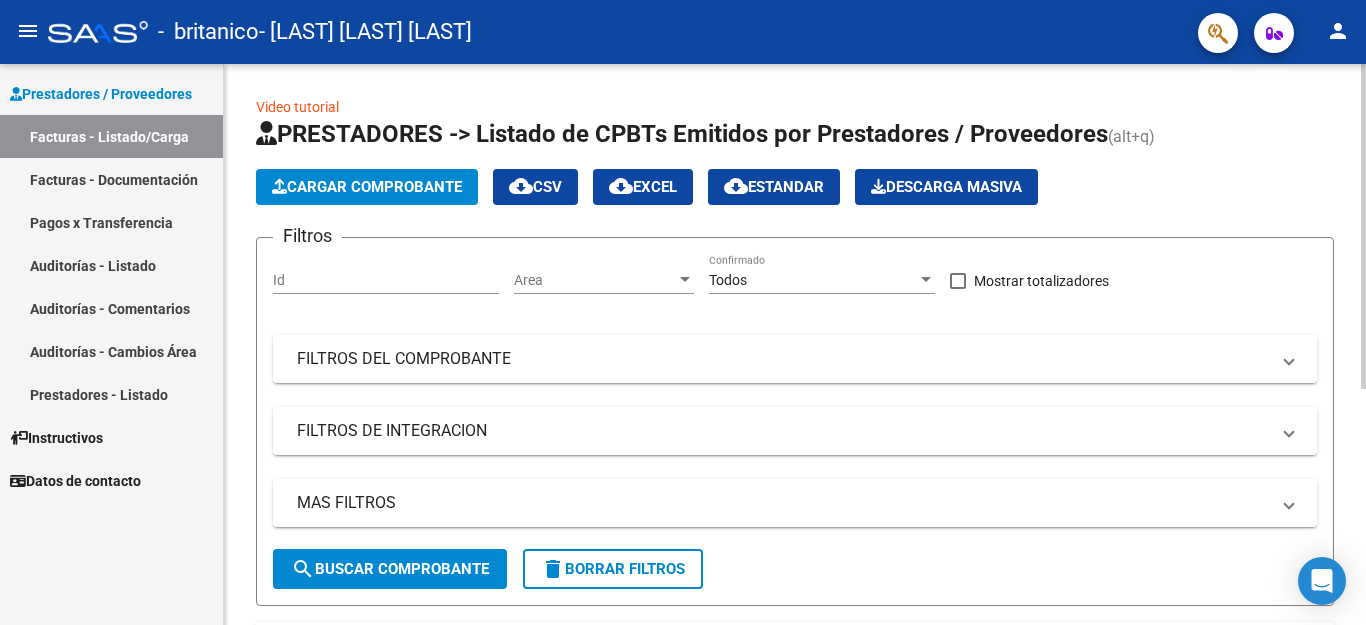 click 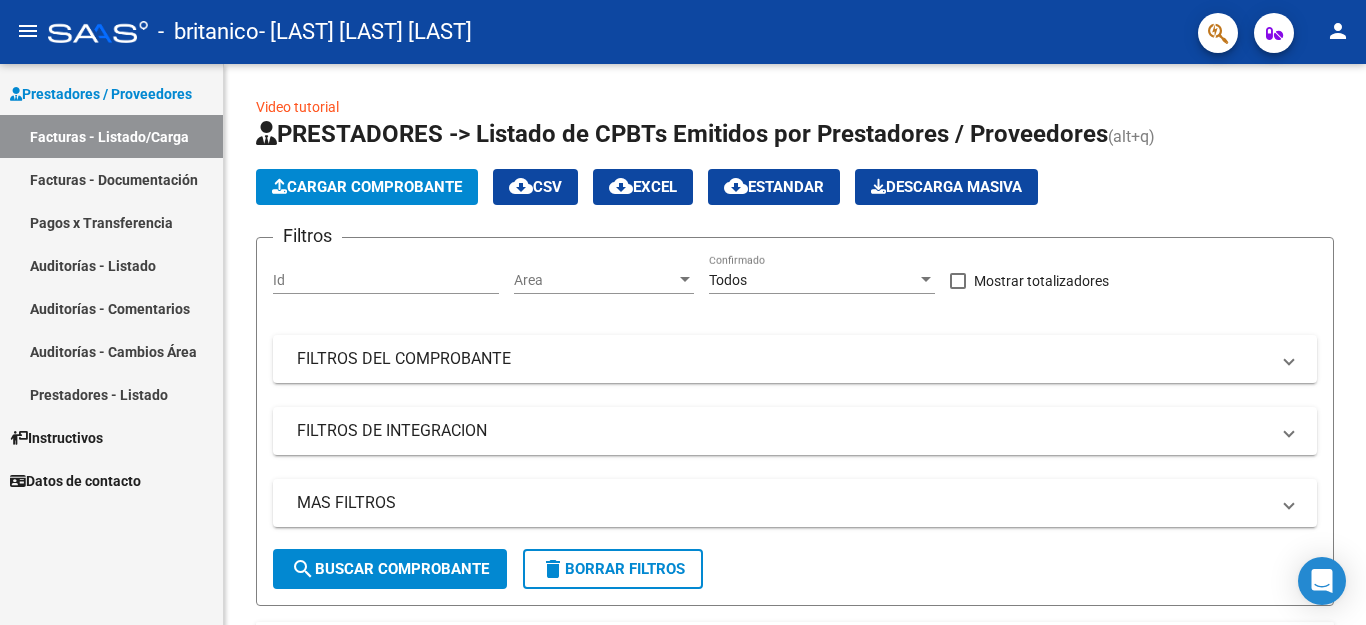 click on "Prestadores / Proveedores" at bounding box center (101, 94) 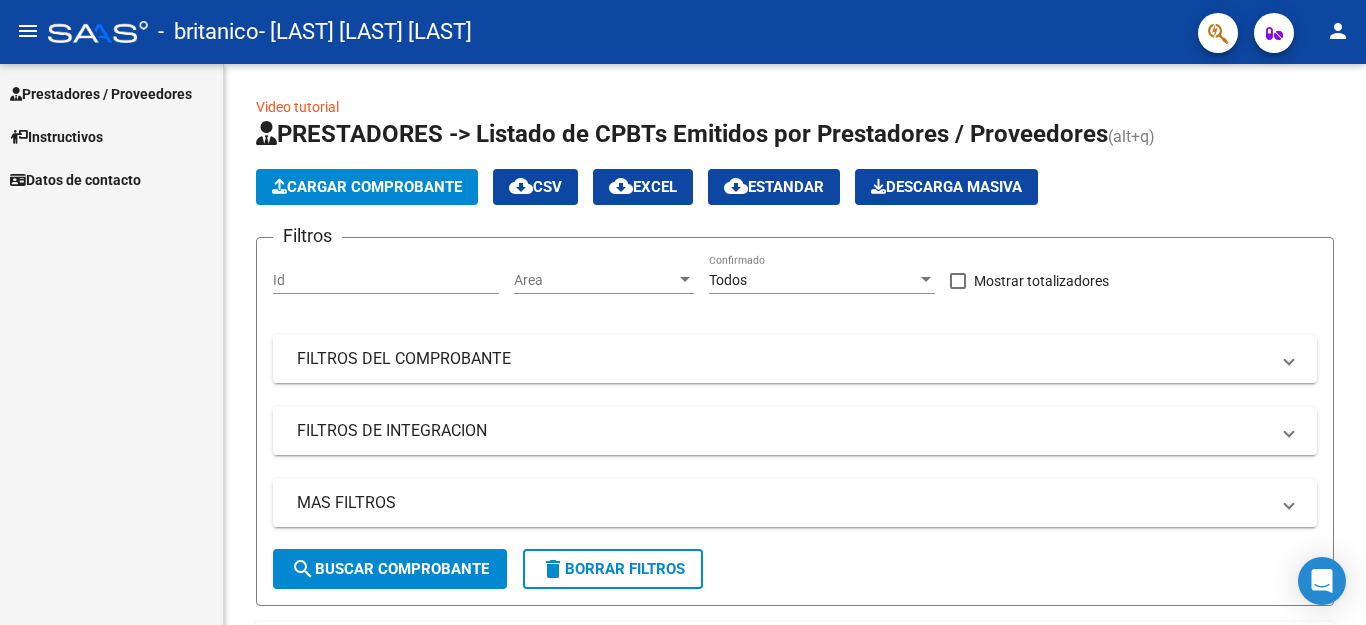 click on "Prestadores / Proveedores" at bounding box center [101, 94] 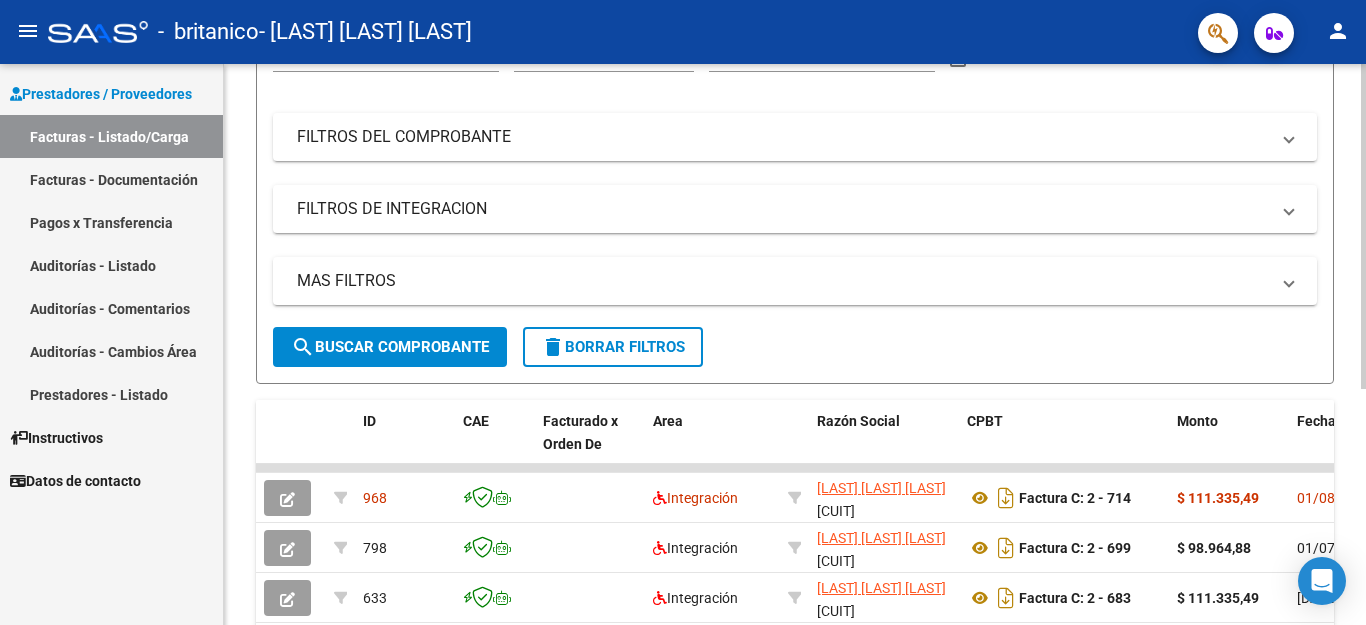 scroll, scrollTop: 0, scrollLeft: 0, axis: both 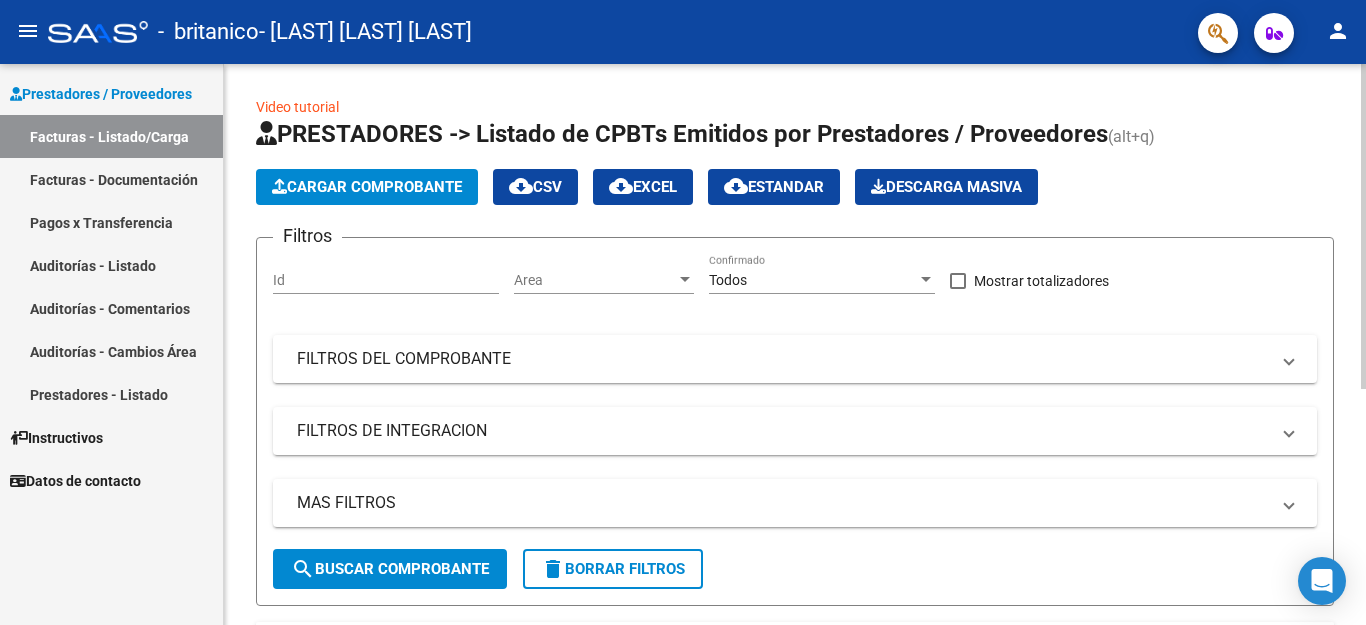 click 